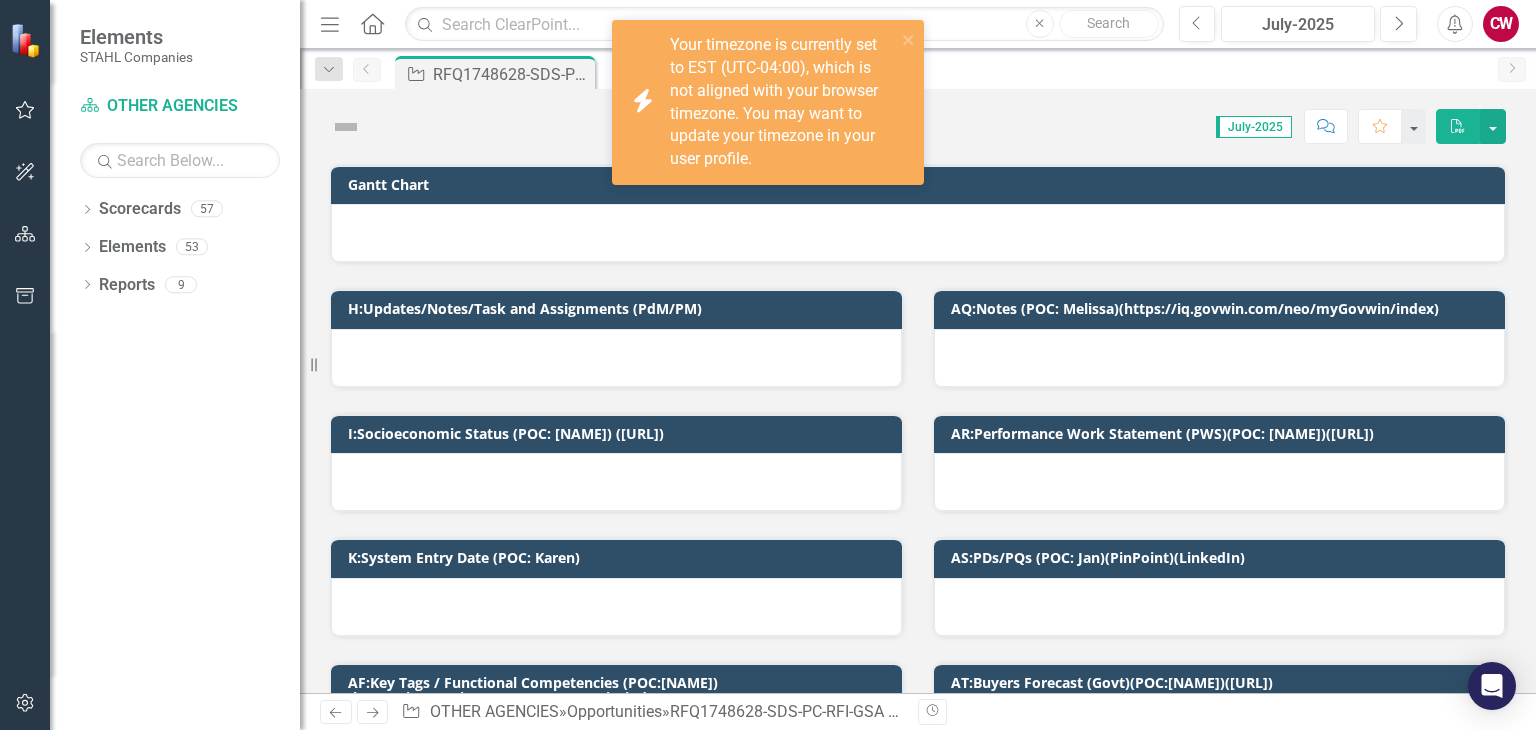scroll, scrollTop: 0, scrollLeft: 0, axis: both 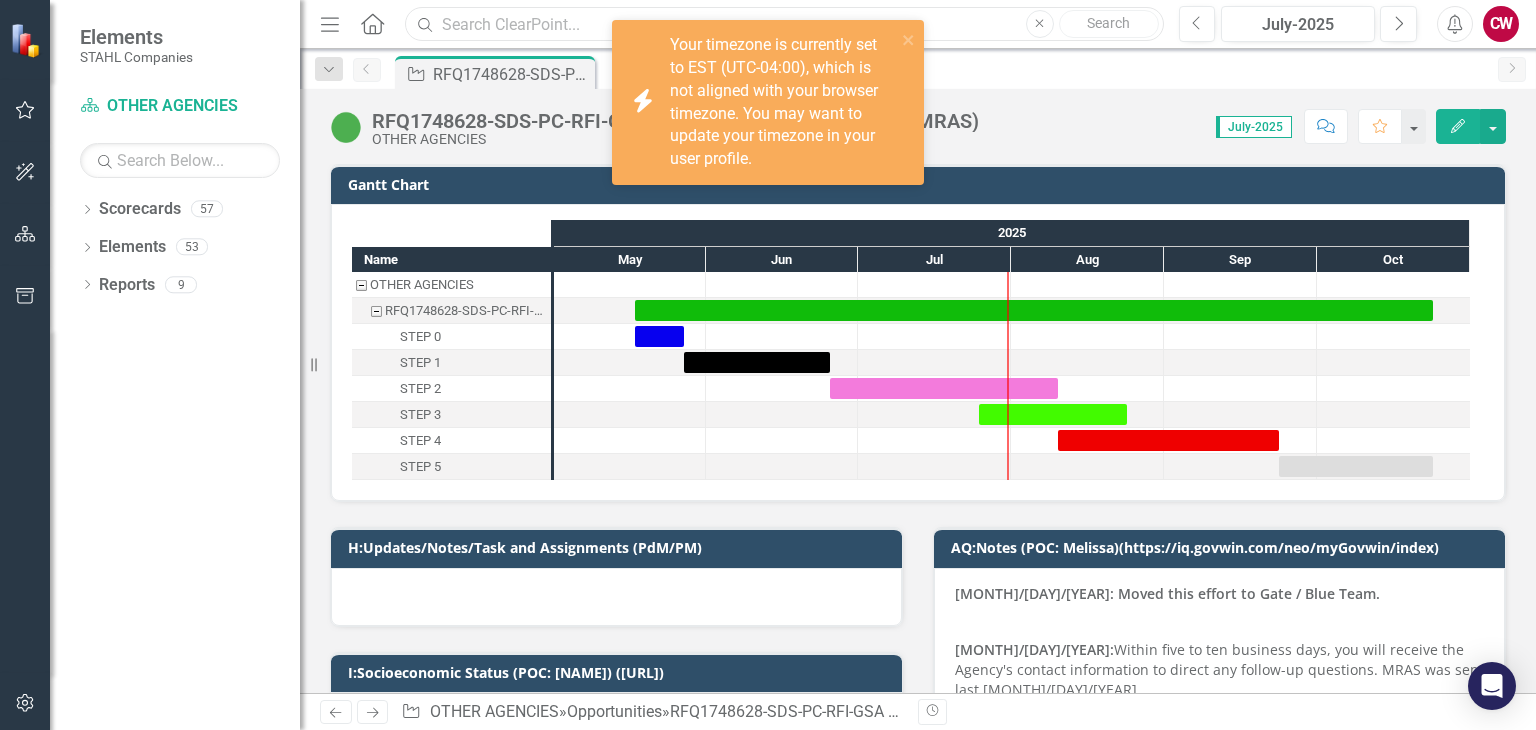 click at bounding box center [784, 24] 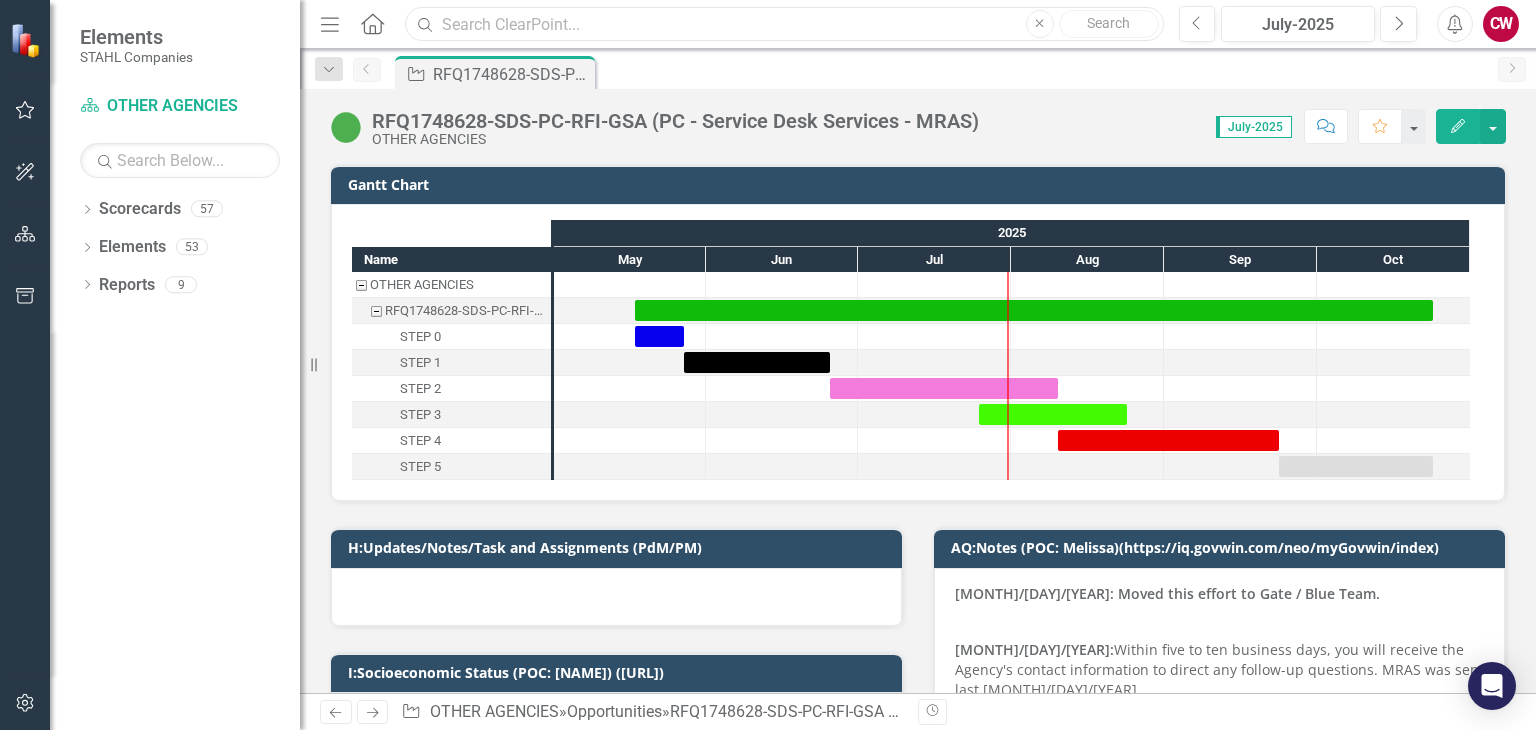 paste on "[CONTRACT_ID] ([CONTRACT_NAME])" 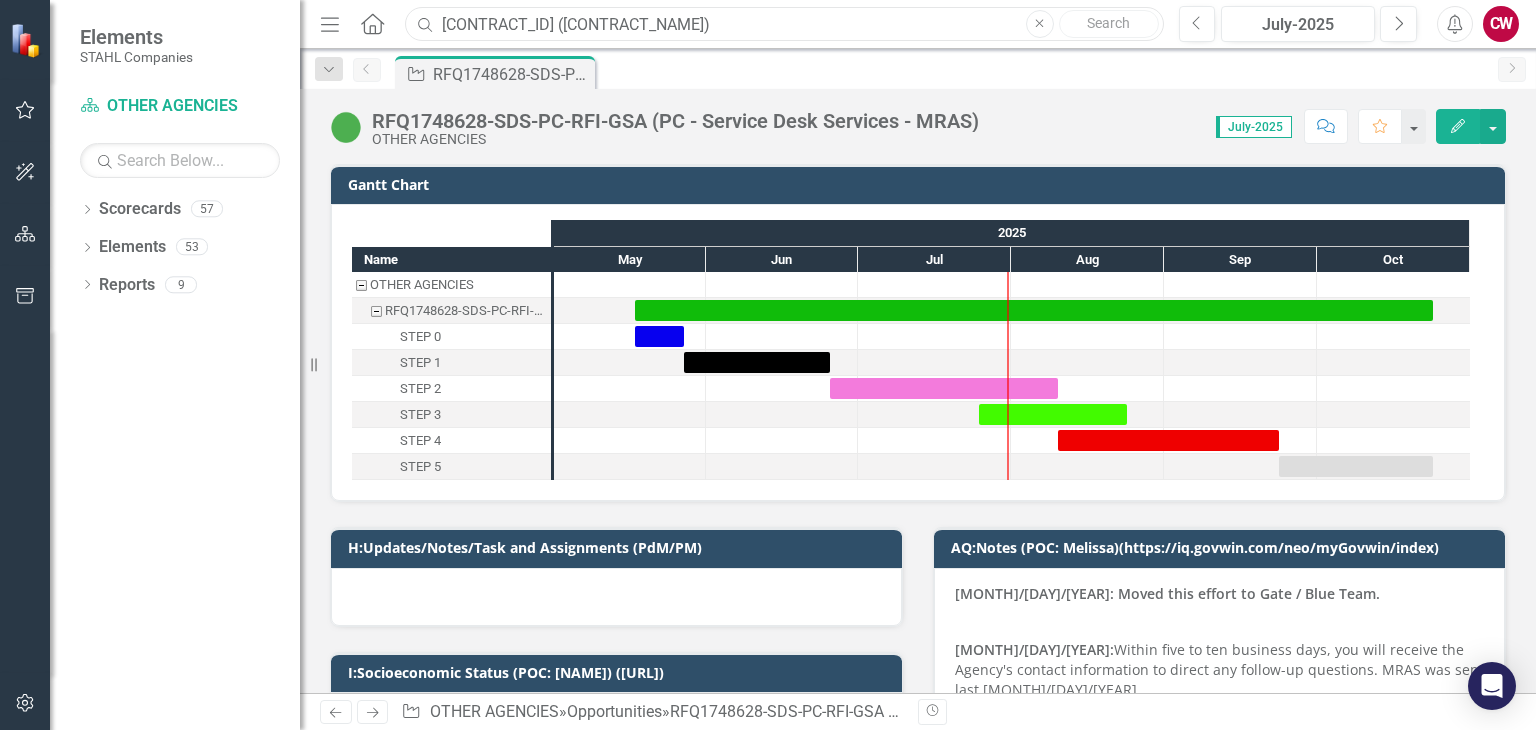 scroll, scrollTop: 0, scrollLeft: 32, axis: horizontal 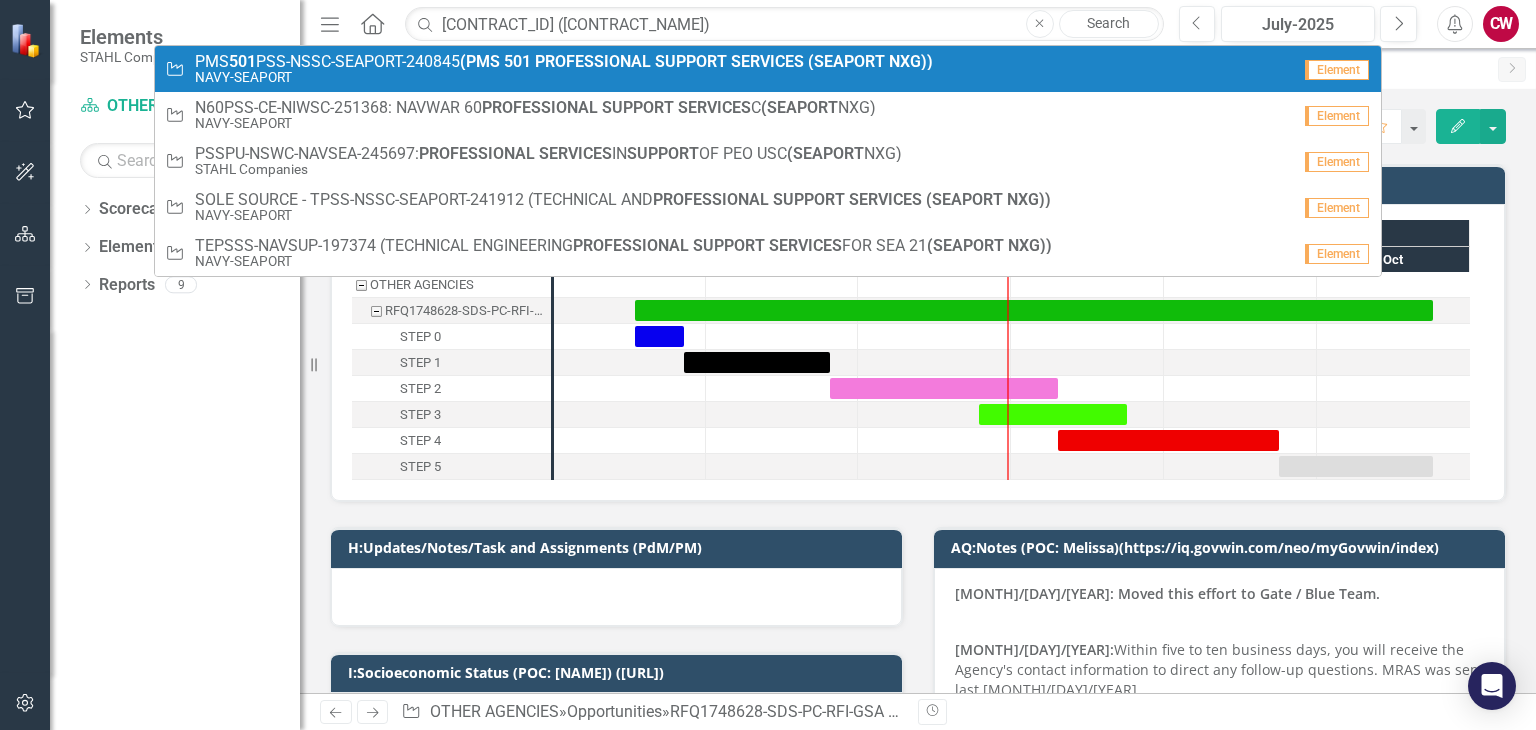 click on "NAVY-SEAPORT" at bounding box center [564, 77] 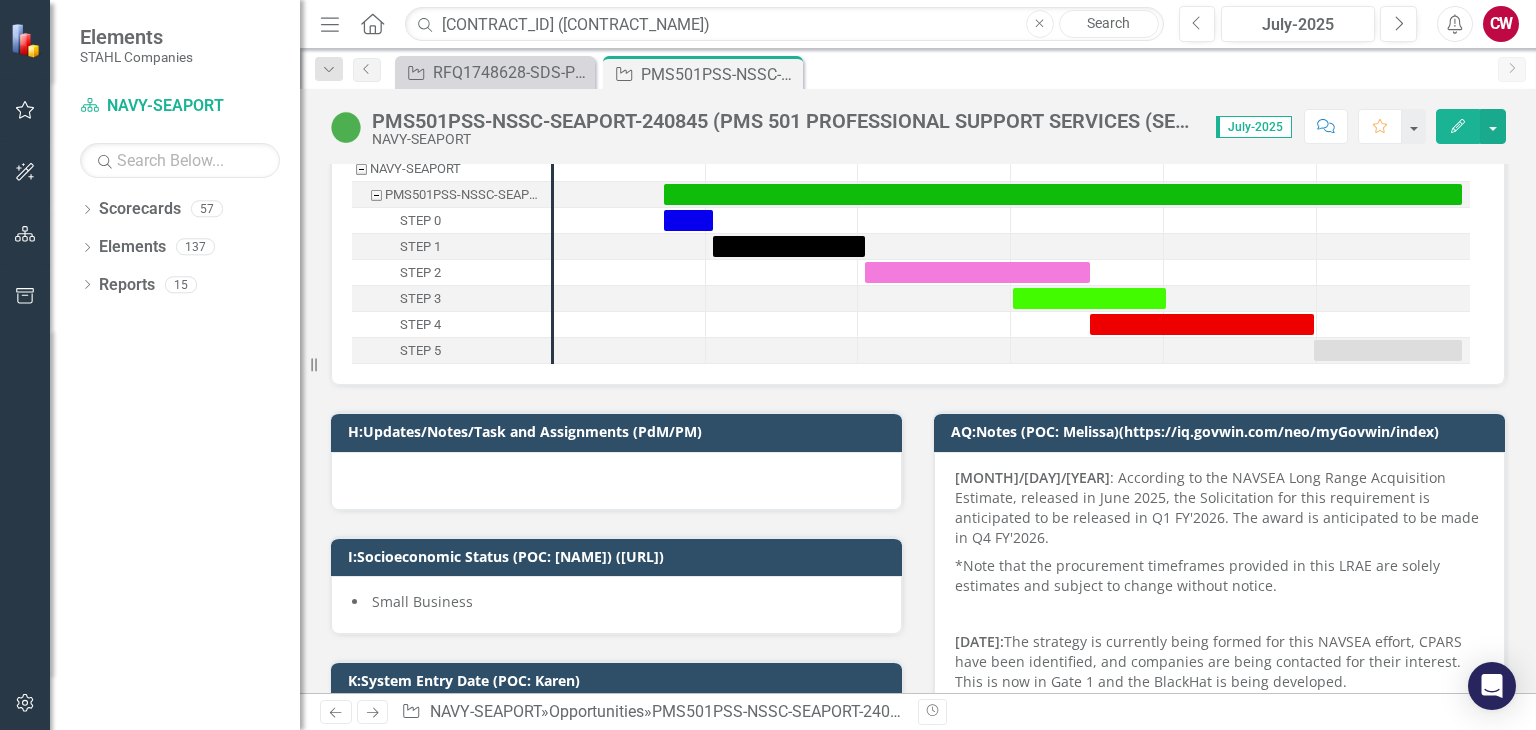 scroll, scrollTop: 20586, scrollLeft: 0, axis: vertical 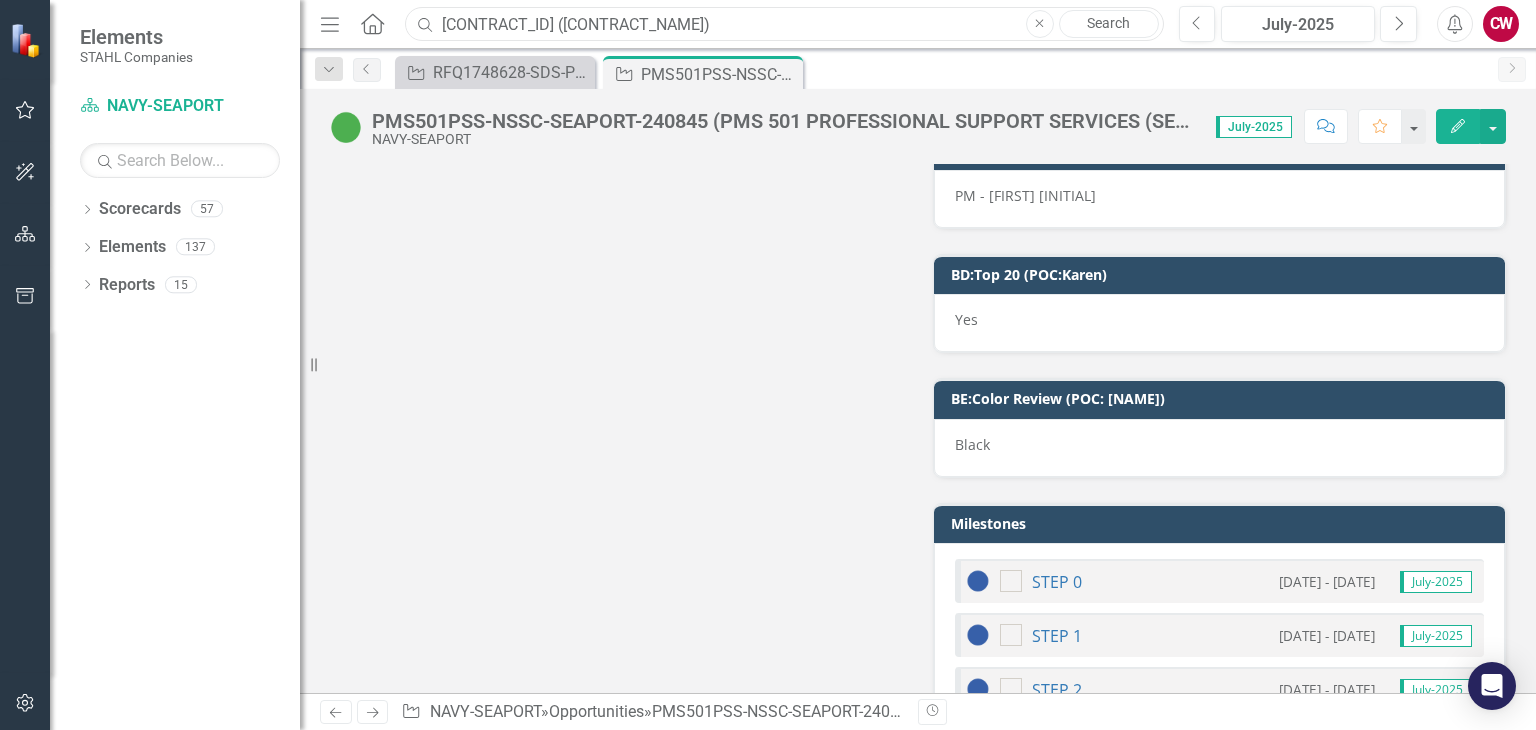 click on "[CONTRACT_ID] ([CONTRACT_NAME])" at bounding box center [784, 24] 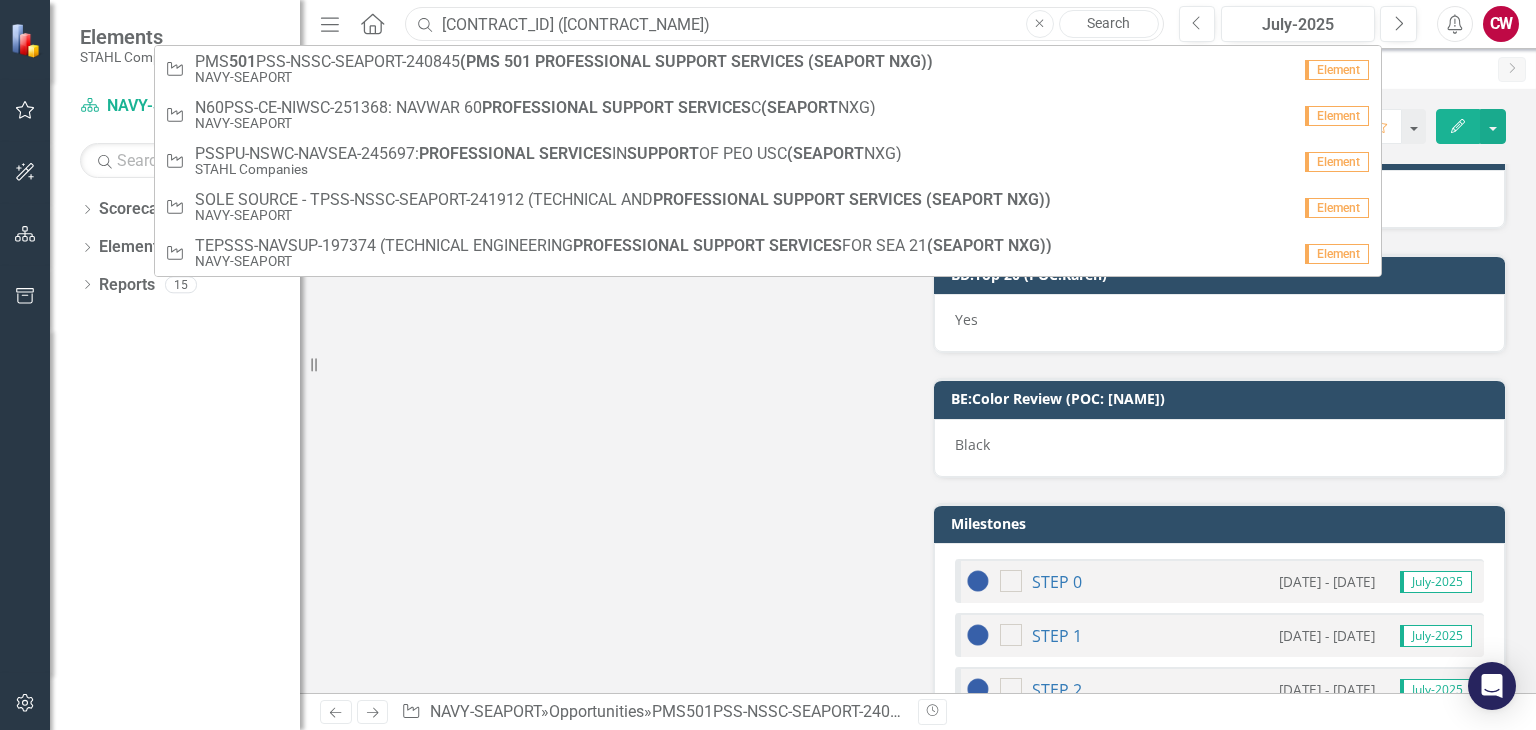 paste on "RFQ1755832-AMC-CIO-GSAMAS (Army - G6 Modernization and Enterprise IT Support" 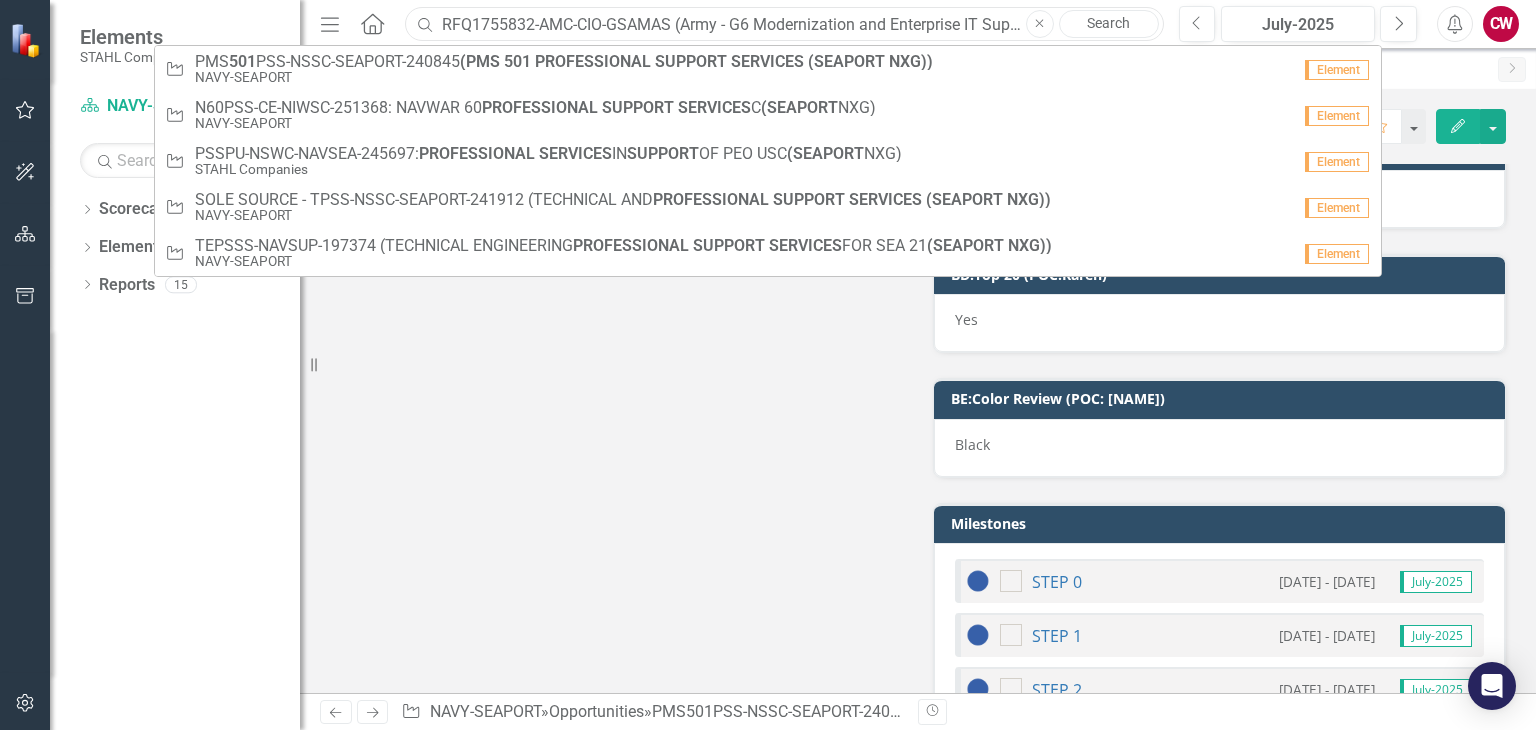 scroll, scrollTop: 0, scrollLeft: 25, axis: horizontal 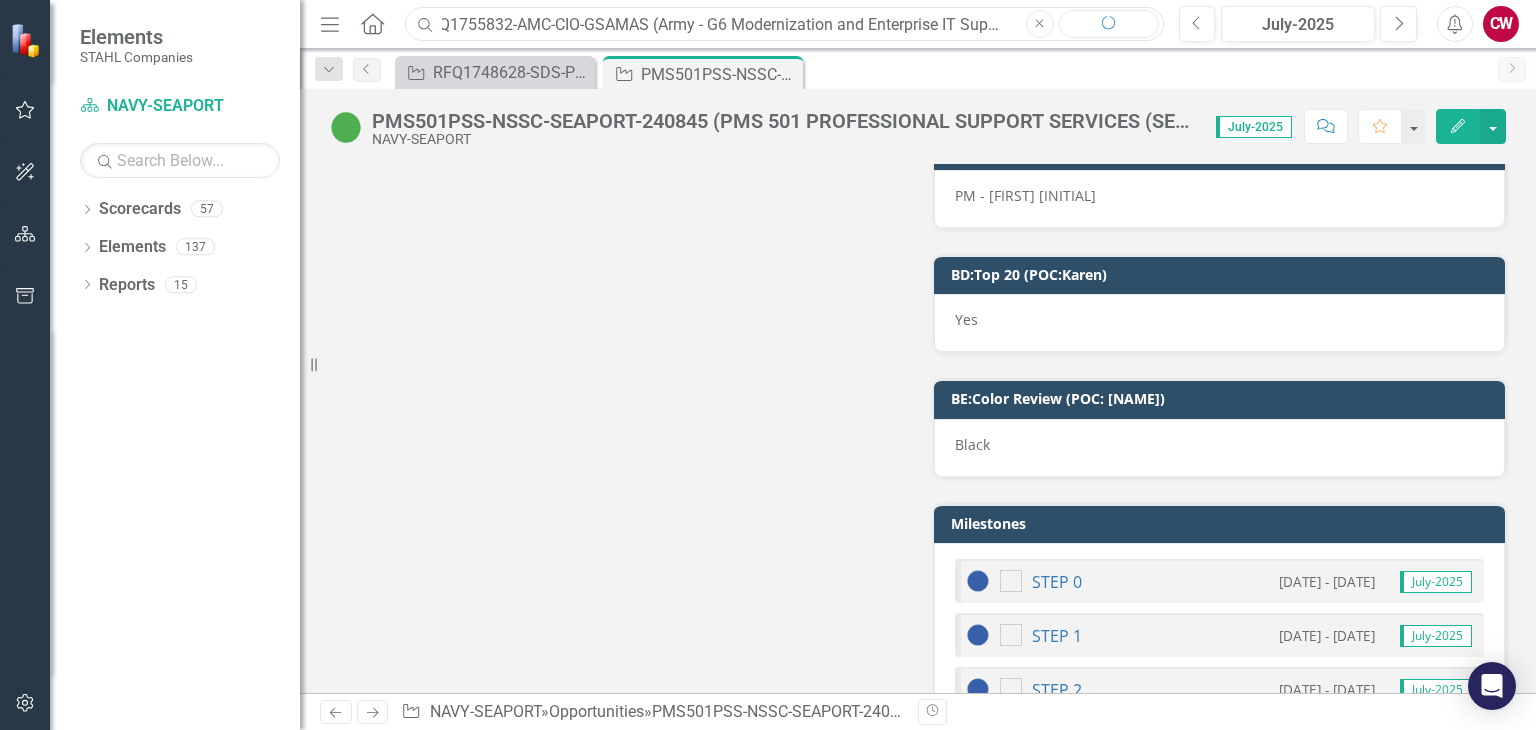 type on "RFQ1755832-AMC-CIO-GSAMAS (Army - G6 Modernization and Enterprise IT Support)" 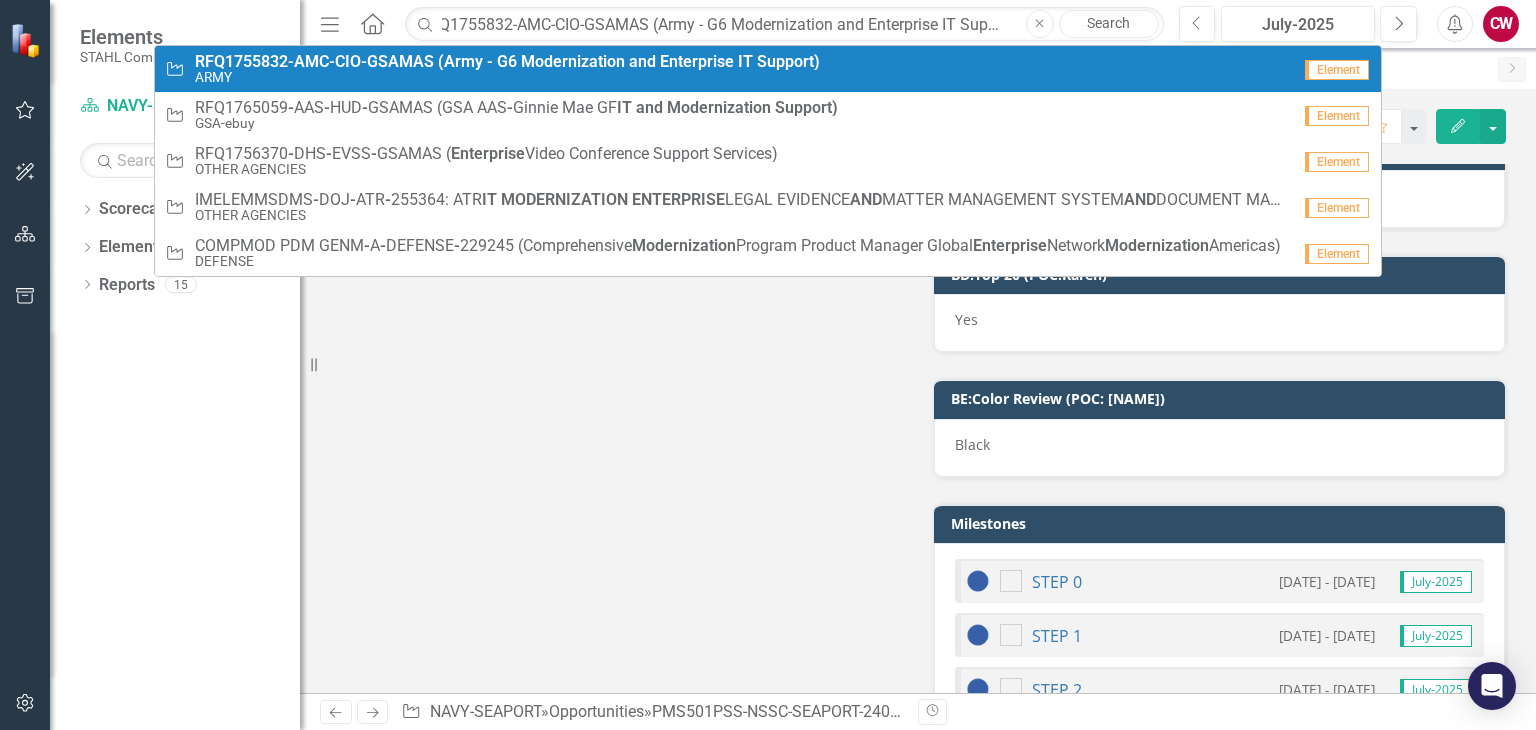 click on "Modernization" at bounding box center (573, 61) 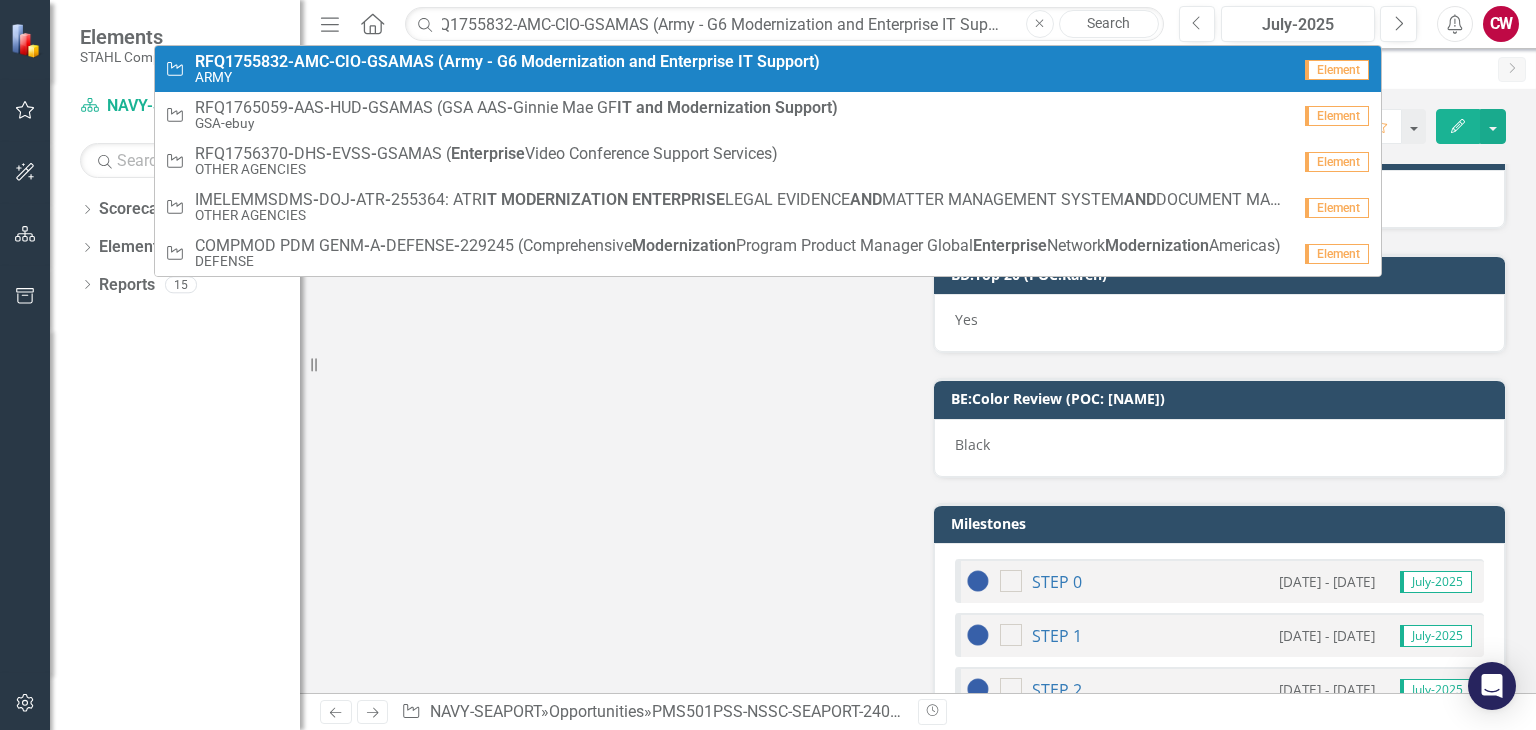 scroll, scrollTop: 0, scrollLeft: 0, axis: both 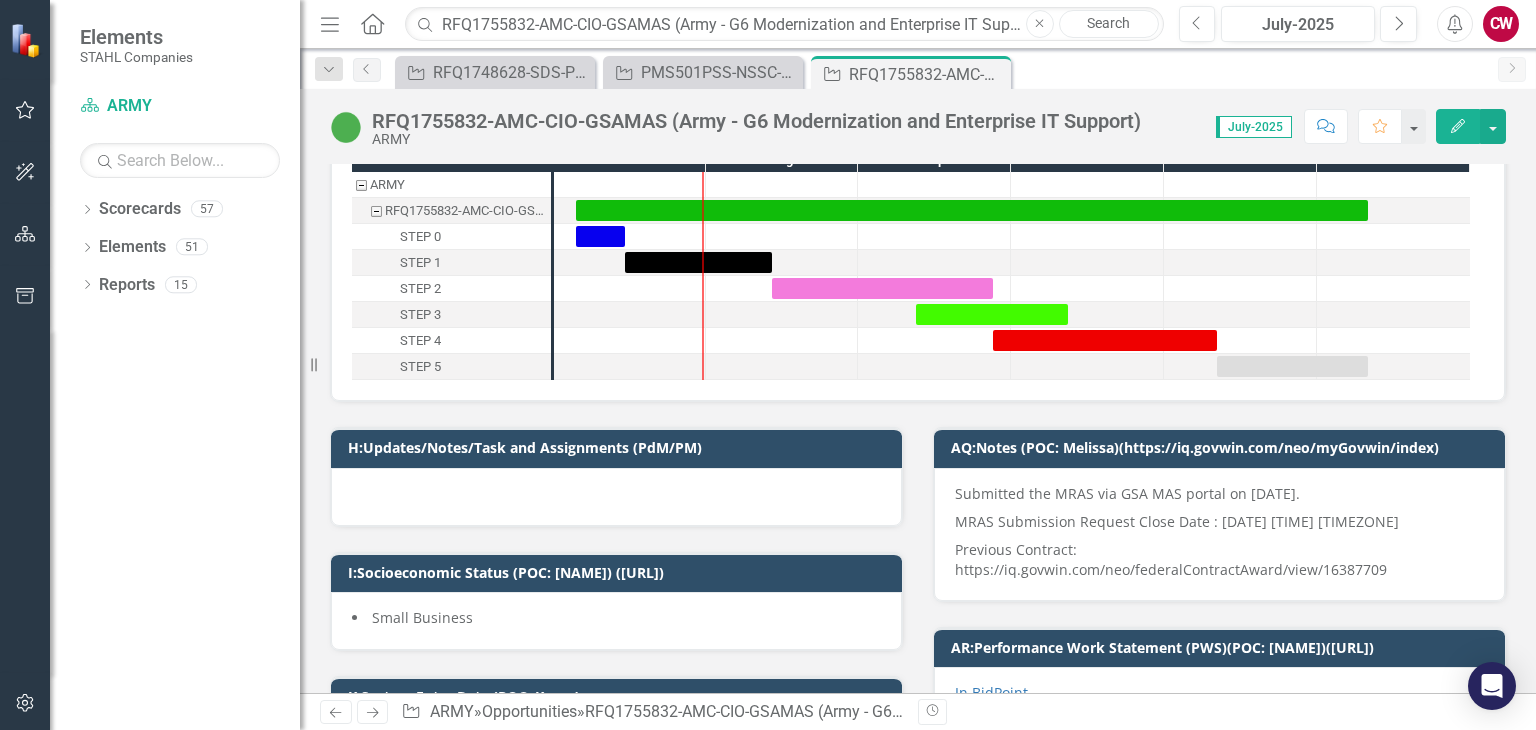 click on "Previous Contract: https://iq.govwin.com/neo/federalContractAward/view/16387709" at bounding box center [1219, 558] 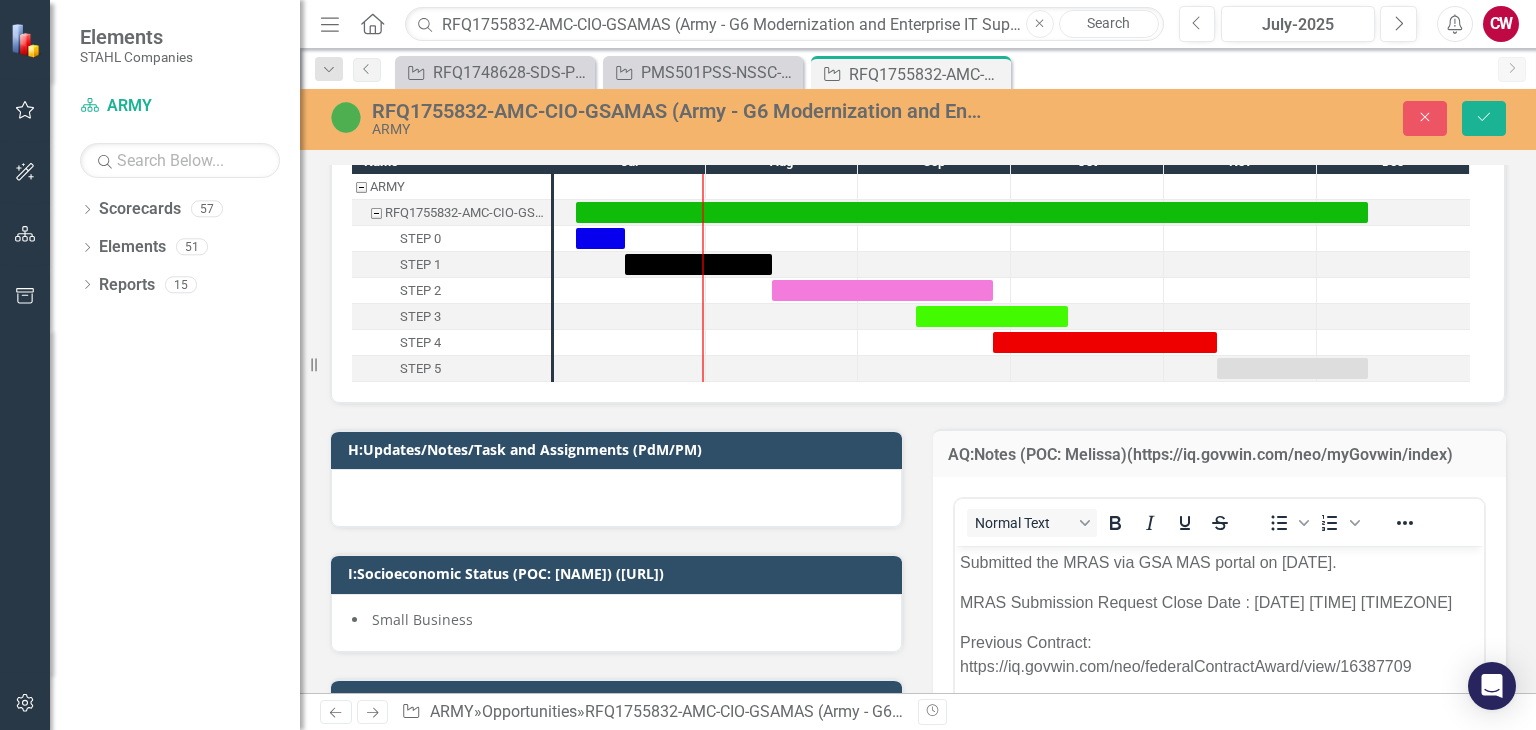 scroll, scrollTop: 0, scrollLeft: 0, axis: both 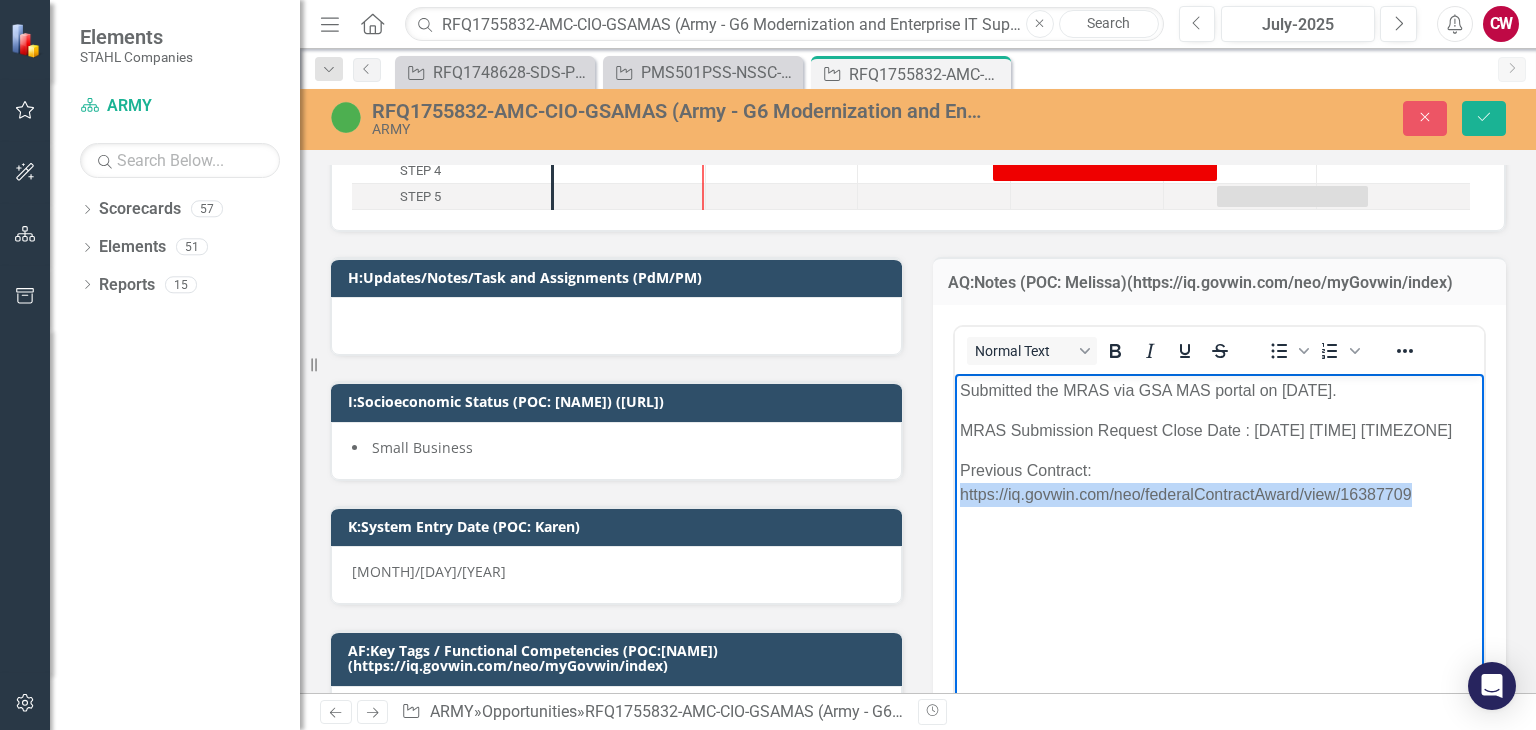 drag, startPoint x: 1419, startPoint y: 491, endPoint x: 955, endPoint y: 514, distance: 464.5697 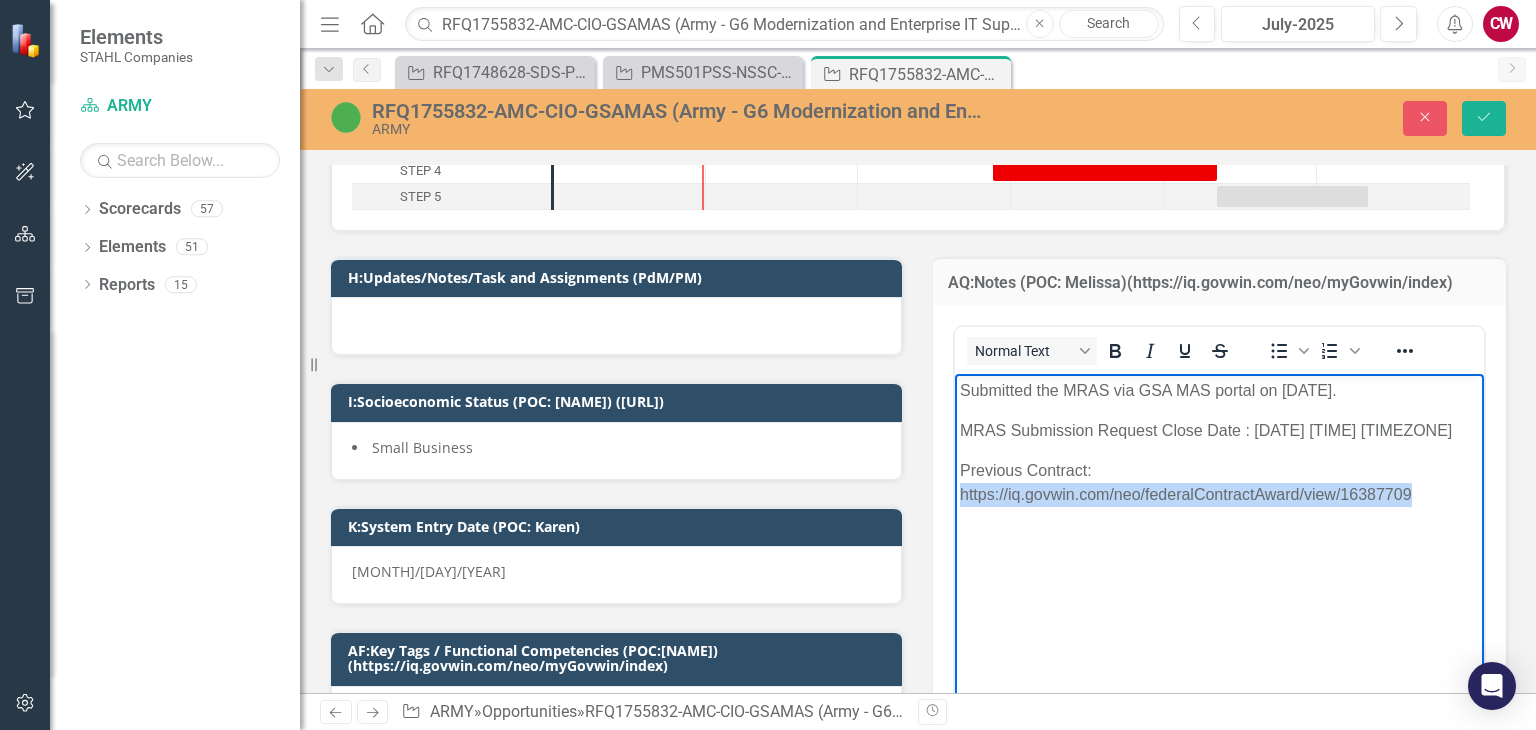 click on "Submitted the MRAS via GSA MAS portal on 05/12/2025. MRAS Submission Request Close Date : 05/12/2025 05:00 PM EDT Previous Contract: https://iq.govwin.com/neo/federalContractAward/view/16387709" at bounding box center [1219, 524] 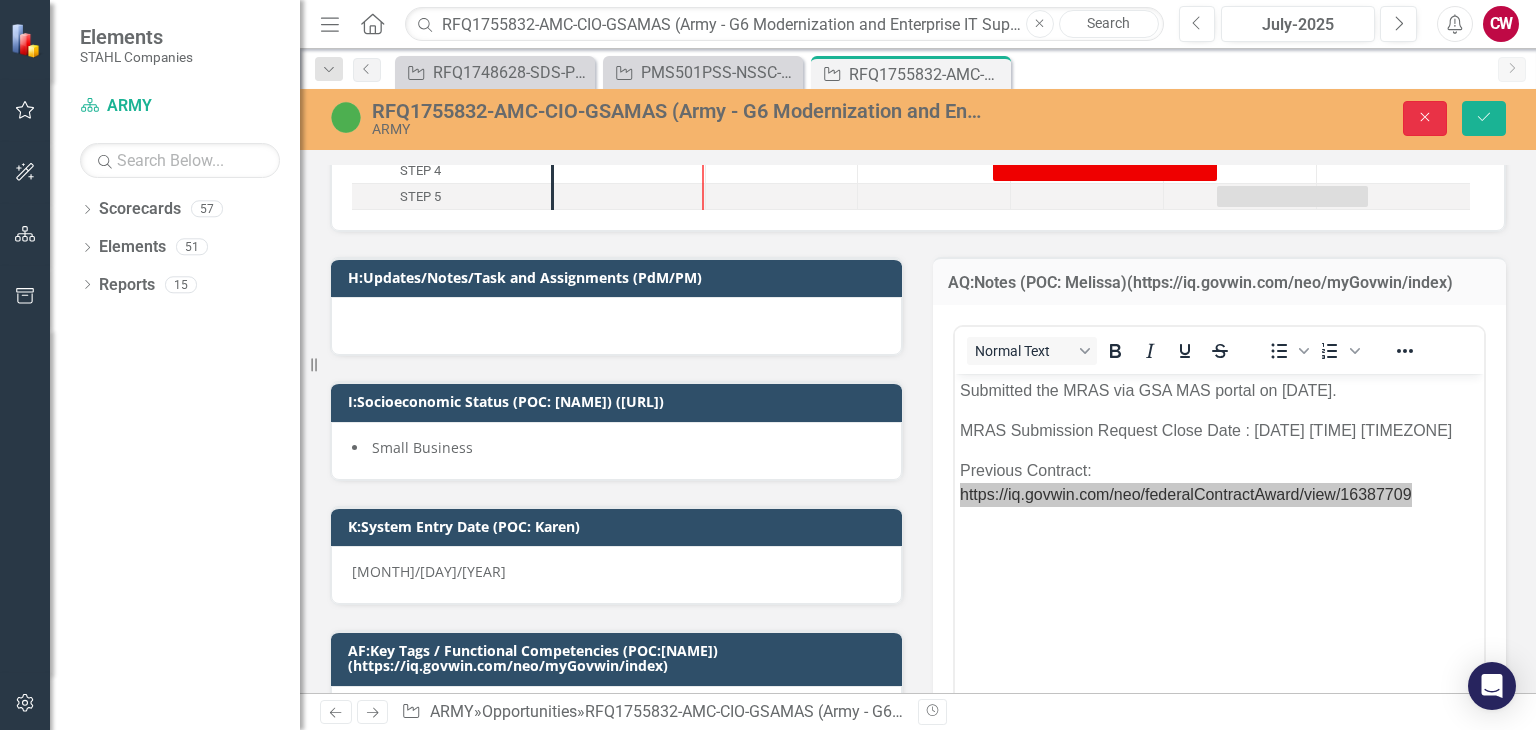 click on "Close" 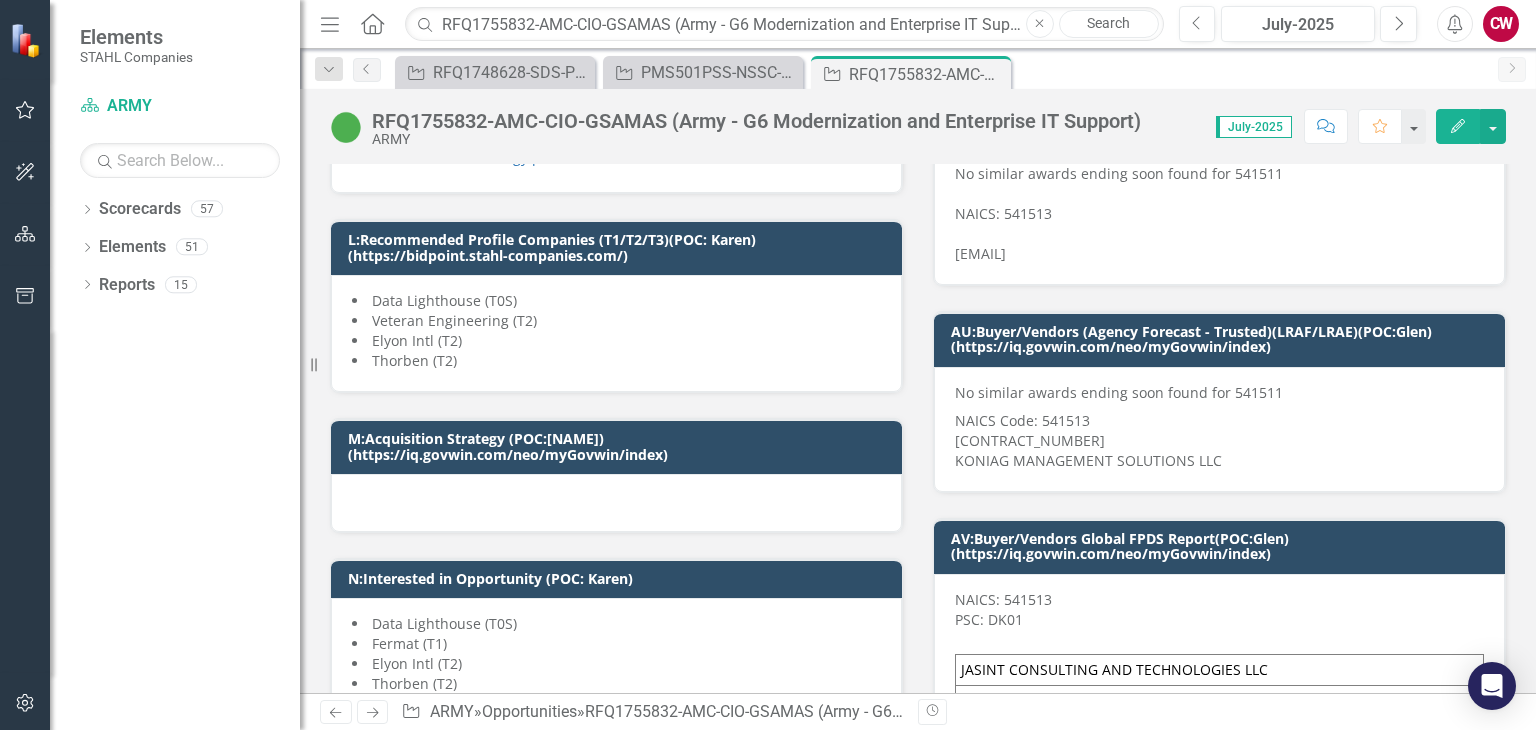 scroll, scrollTop: 0, scrollLeft: 0, axis: both 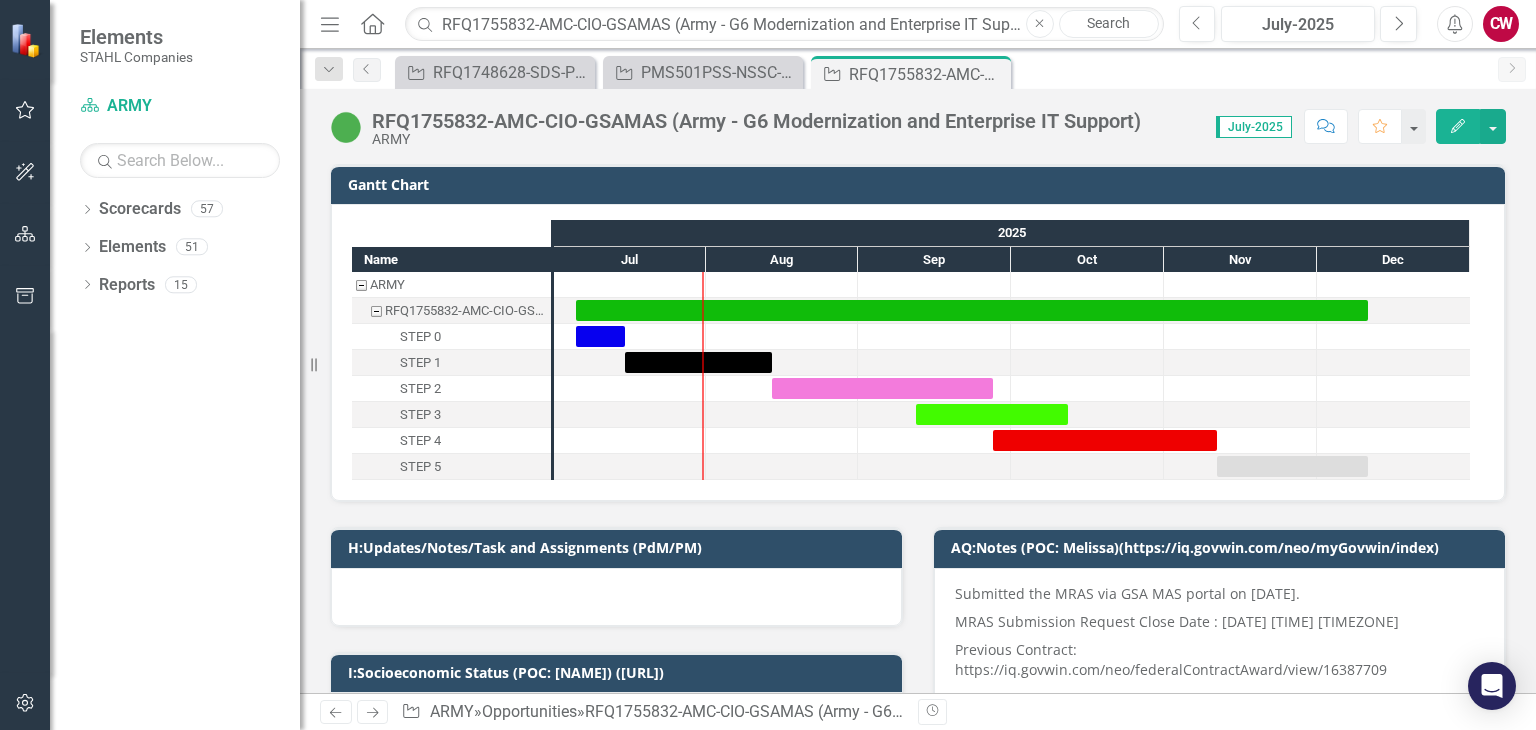 click on "Aug" at bounding box center [782, 260] 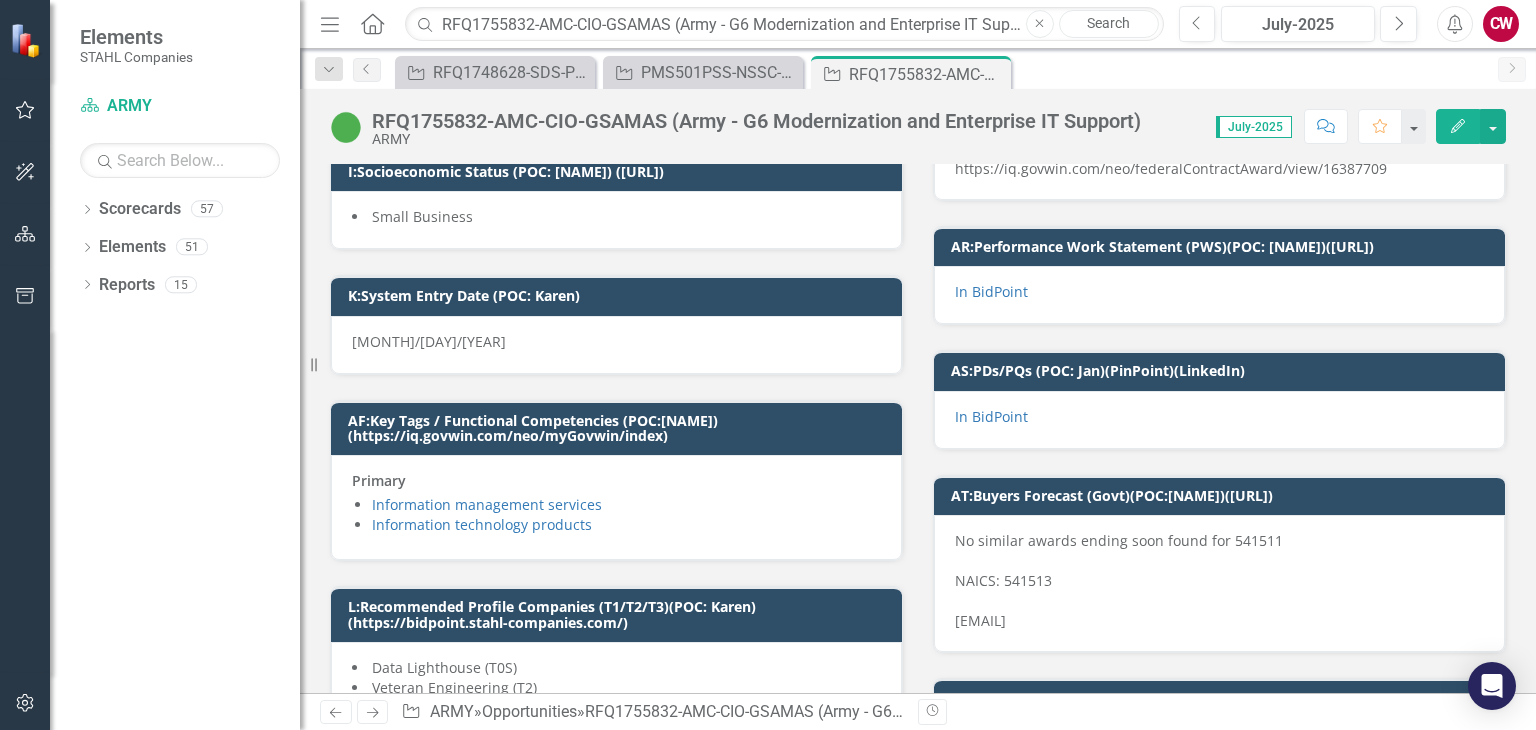 scroll, scrollTop: 600, scrollLeft: 0, axis: vertical 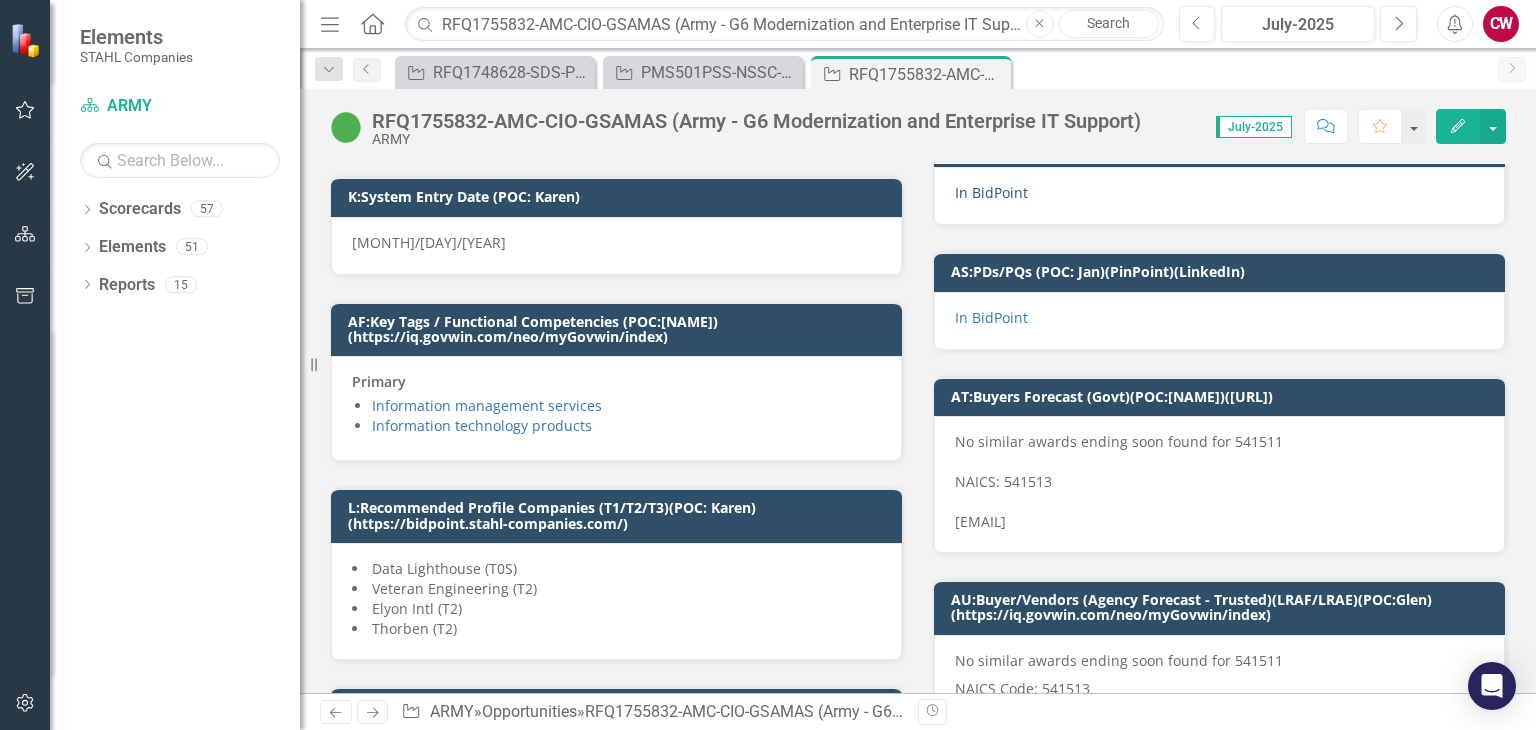 click on "In BidPoint" at bounding box center (991, 192) 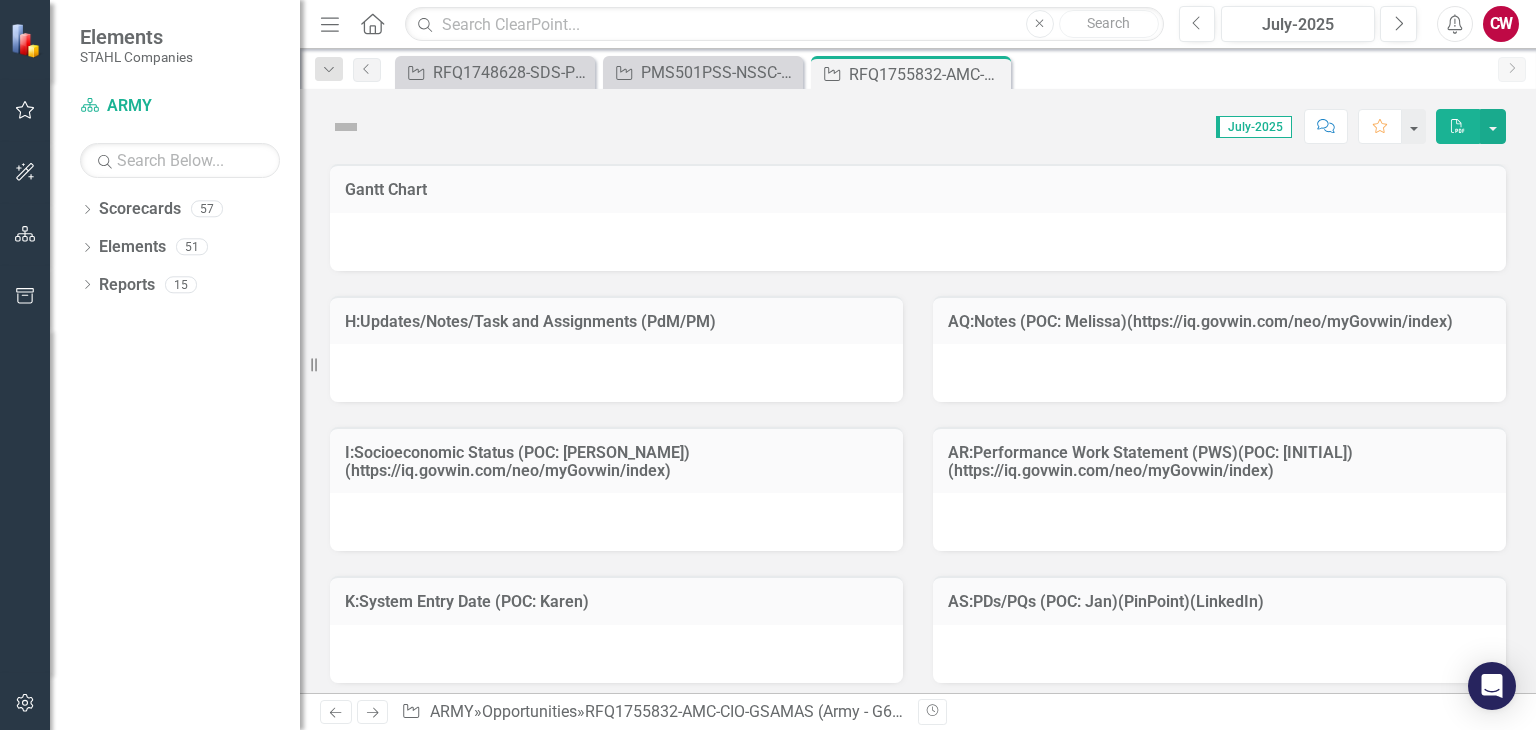 scroll, scrollTop: 0, scrollLeft: 0, axis: both 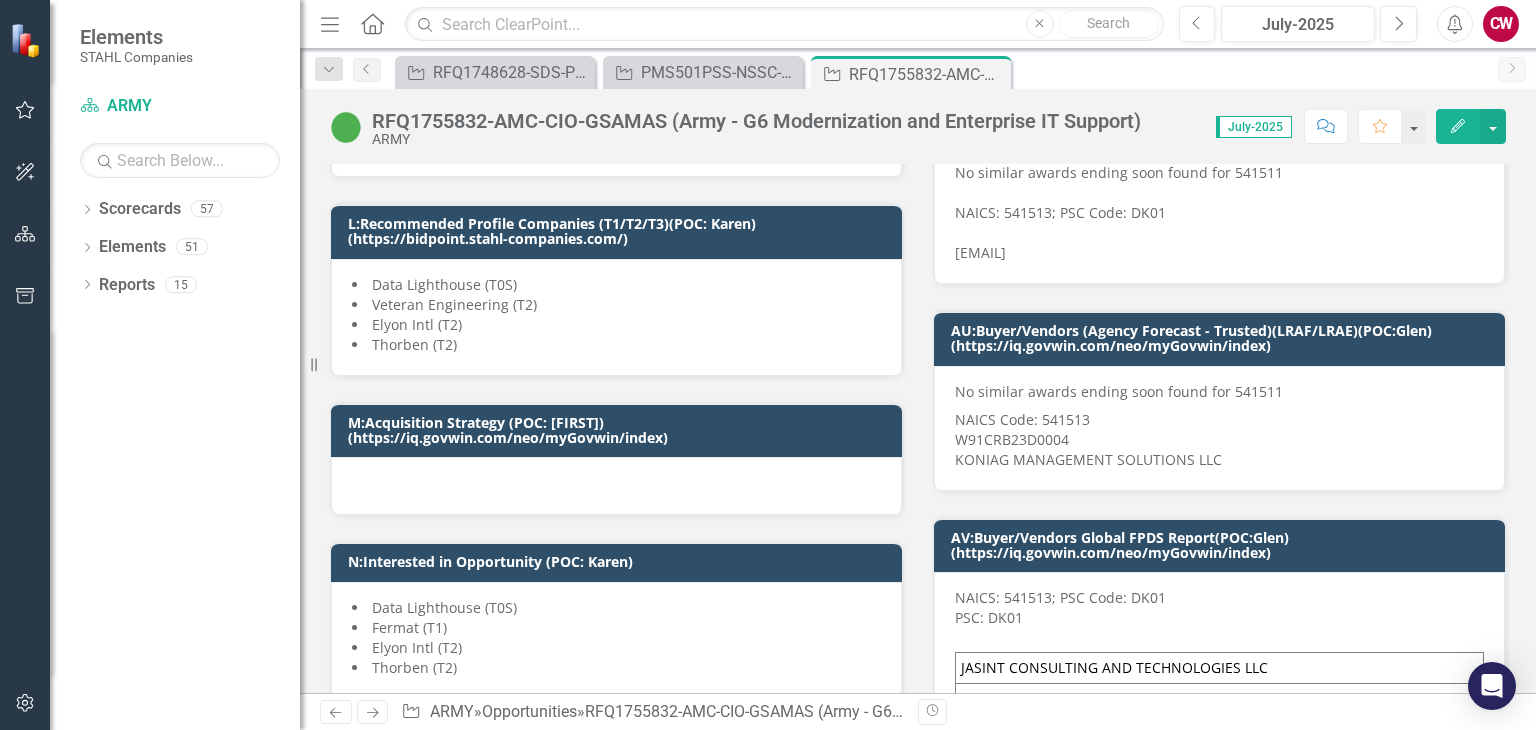 click on "NAICS Code: 541513 [CONTRACT_NUMBER] [COMPANY_NAME] [COMPANY_NAME] [COMPANY_NAME]" at bounding box center [1219, 438] 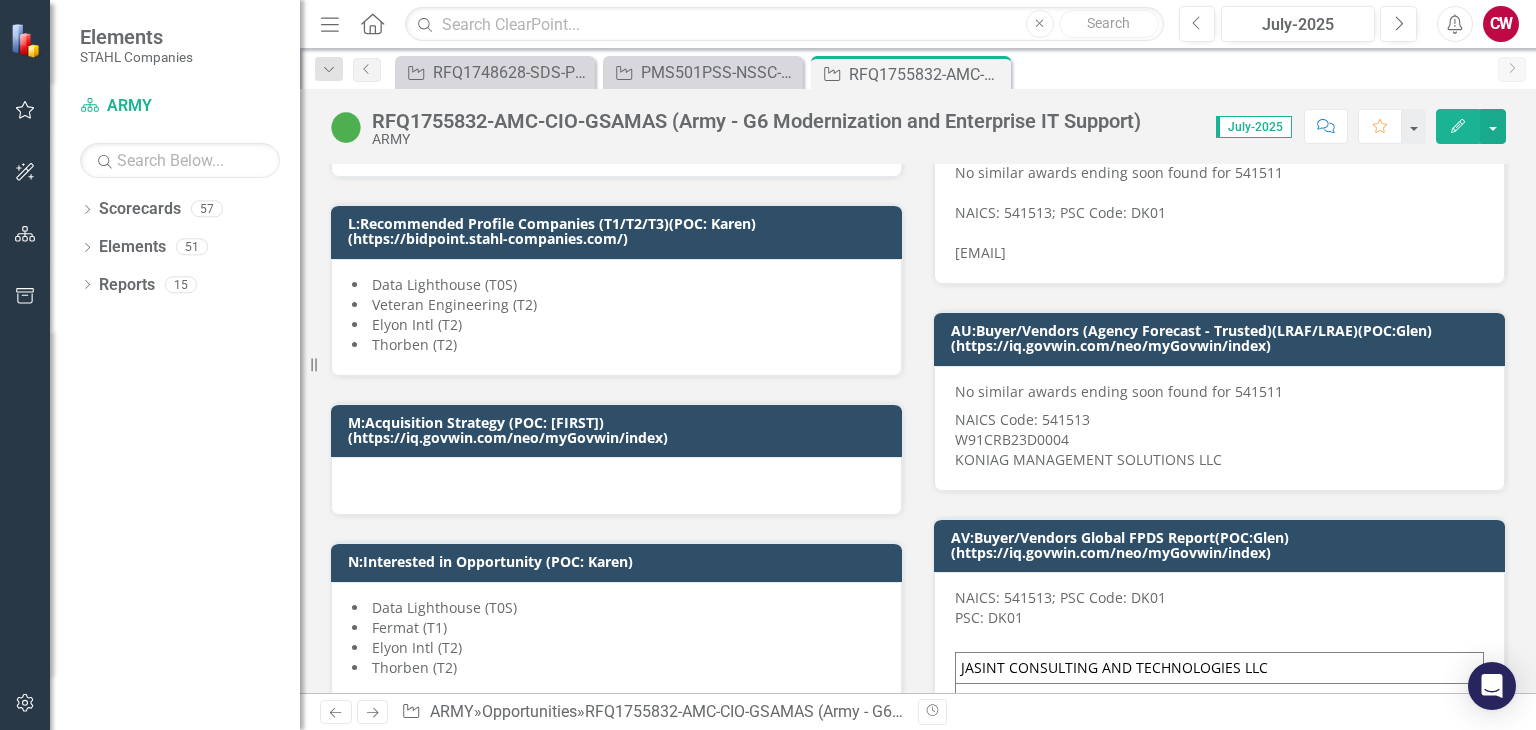 click on "NAICS Code: 541513 [CONTRACT_NUMBER] [COMPANY_NAME] [COMPANY_NAME] [COMPANY_NAME]" at bounding box center (1219, 438) 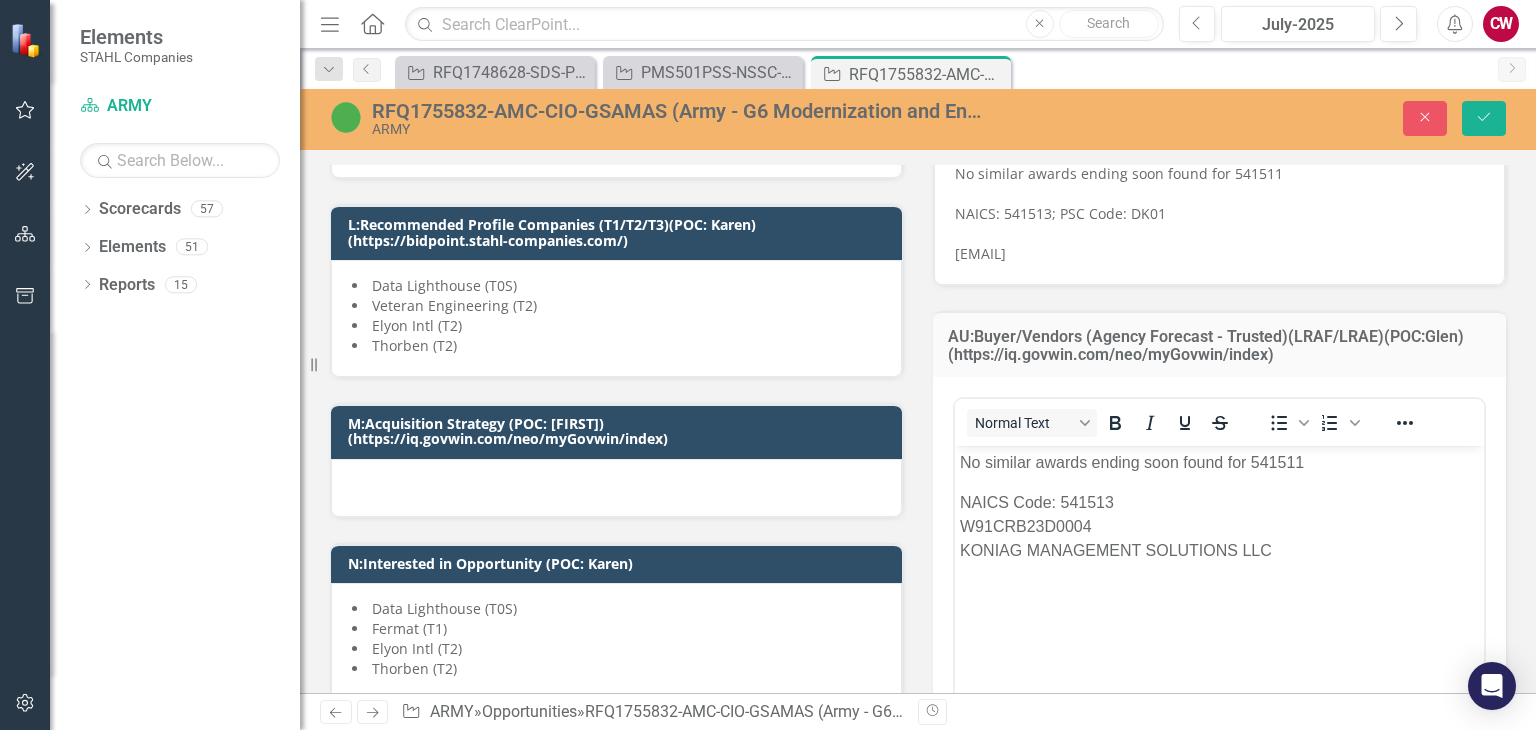 scroll, scrollTop: 0, scrollLeft: 0, axis: both 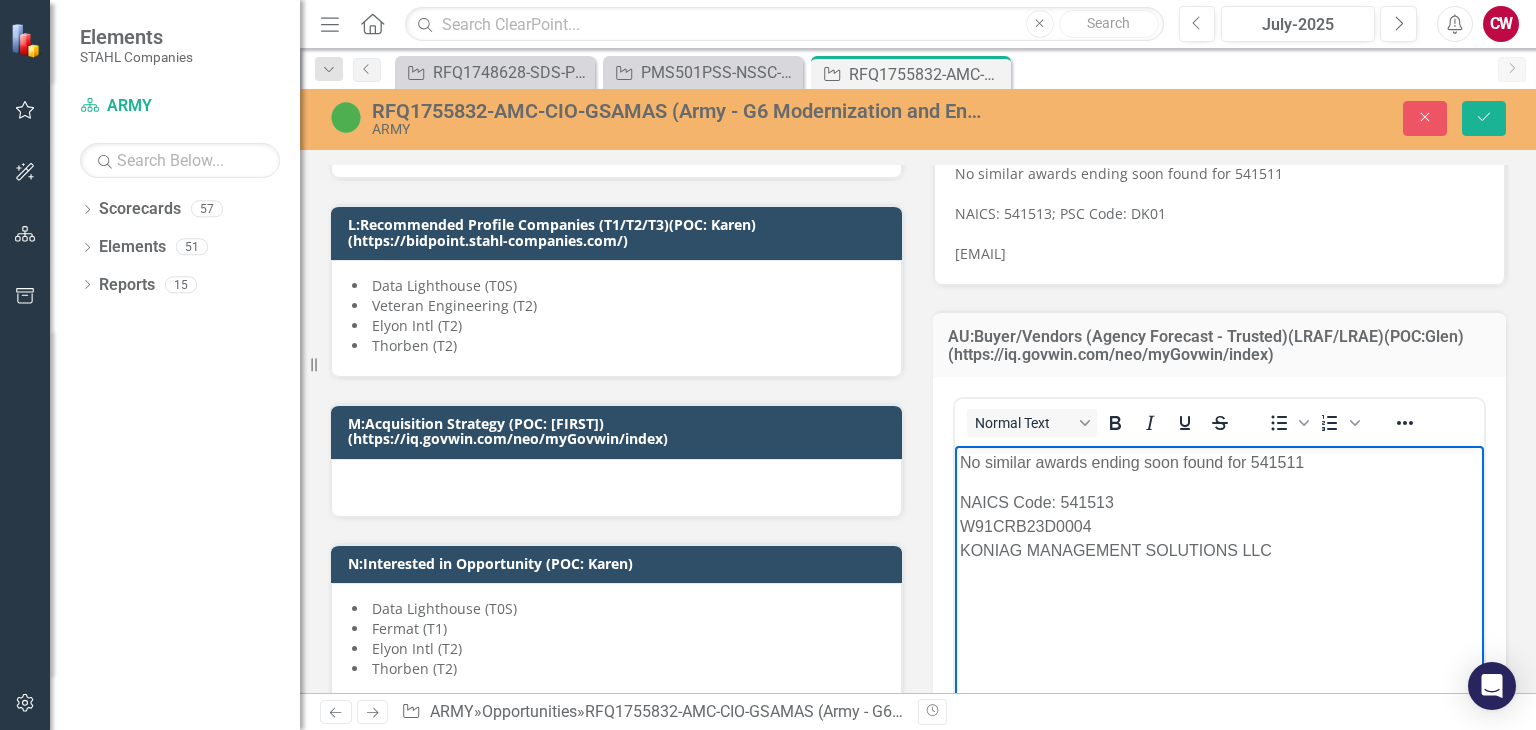 click on "NAICS Code: 541513 [CONTRACT_NUMBER] [COMPANY_NAME] [COMPANY_NAME] [COMPANY_NAME]" at bounding box center (1219, 527) 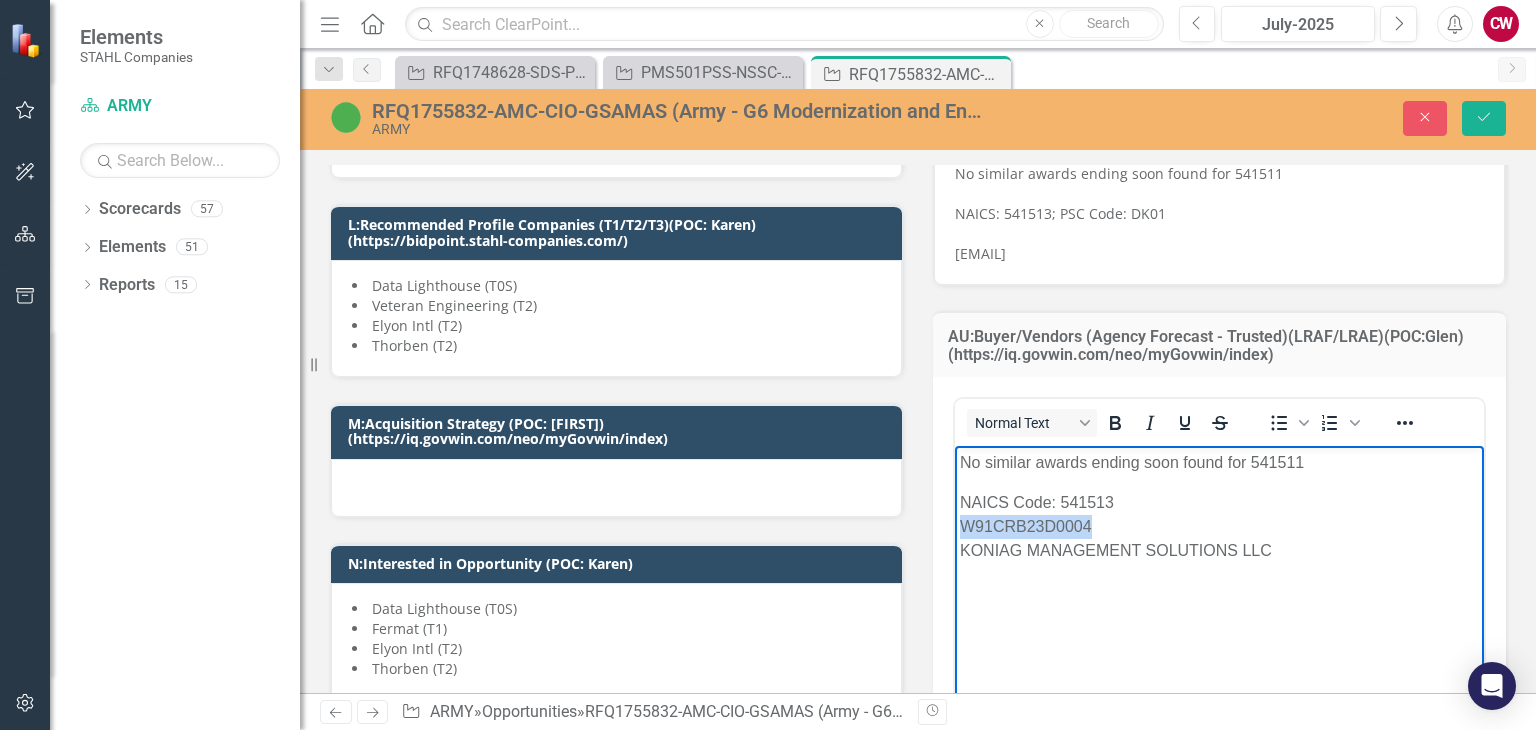 click on "NAICS Code: 541513 [CONTRACT_NUMBER] [COMPANY_NAME] [COMPANY_NAME] [COMPANY_NAME]" at bounding box center [1219, 527] 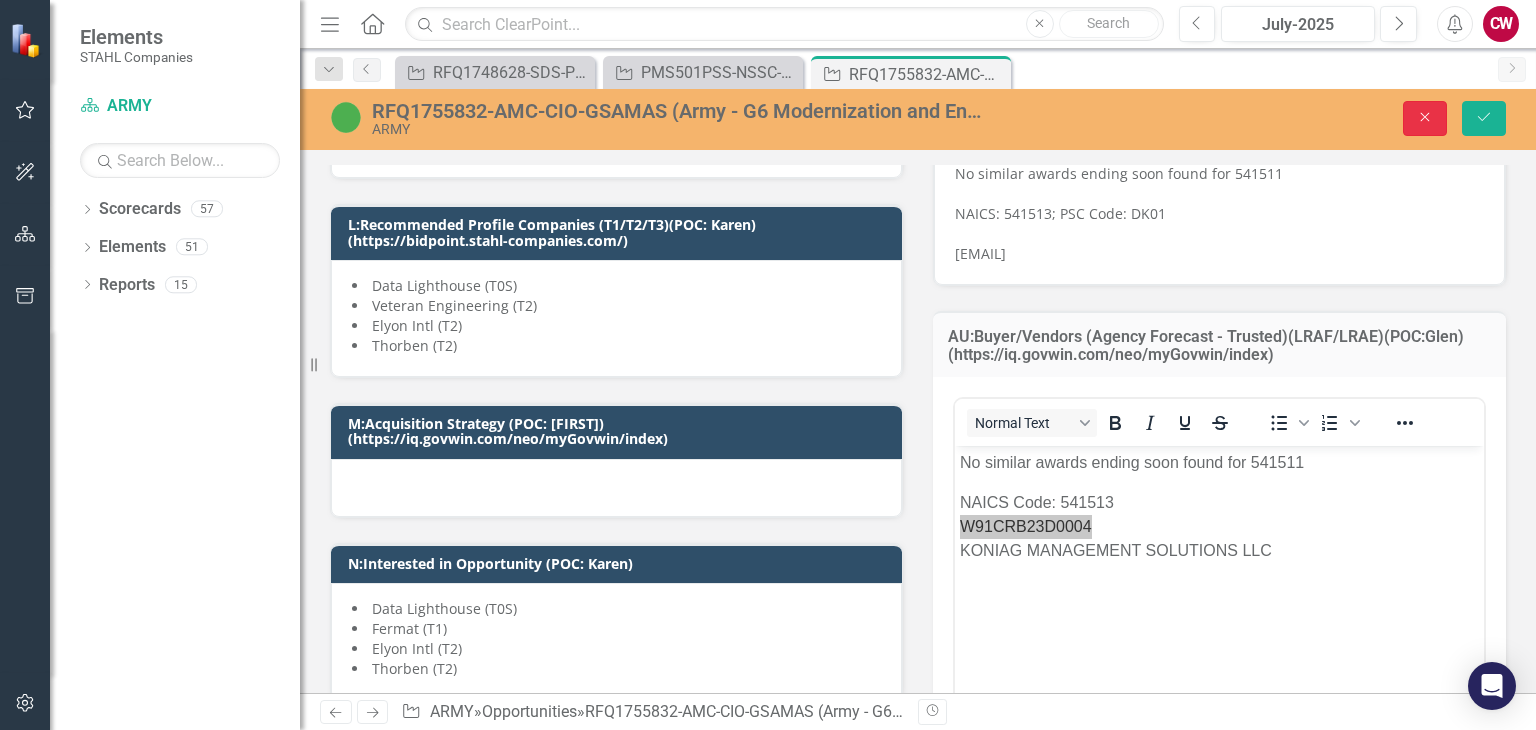 click on "Close" 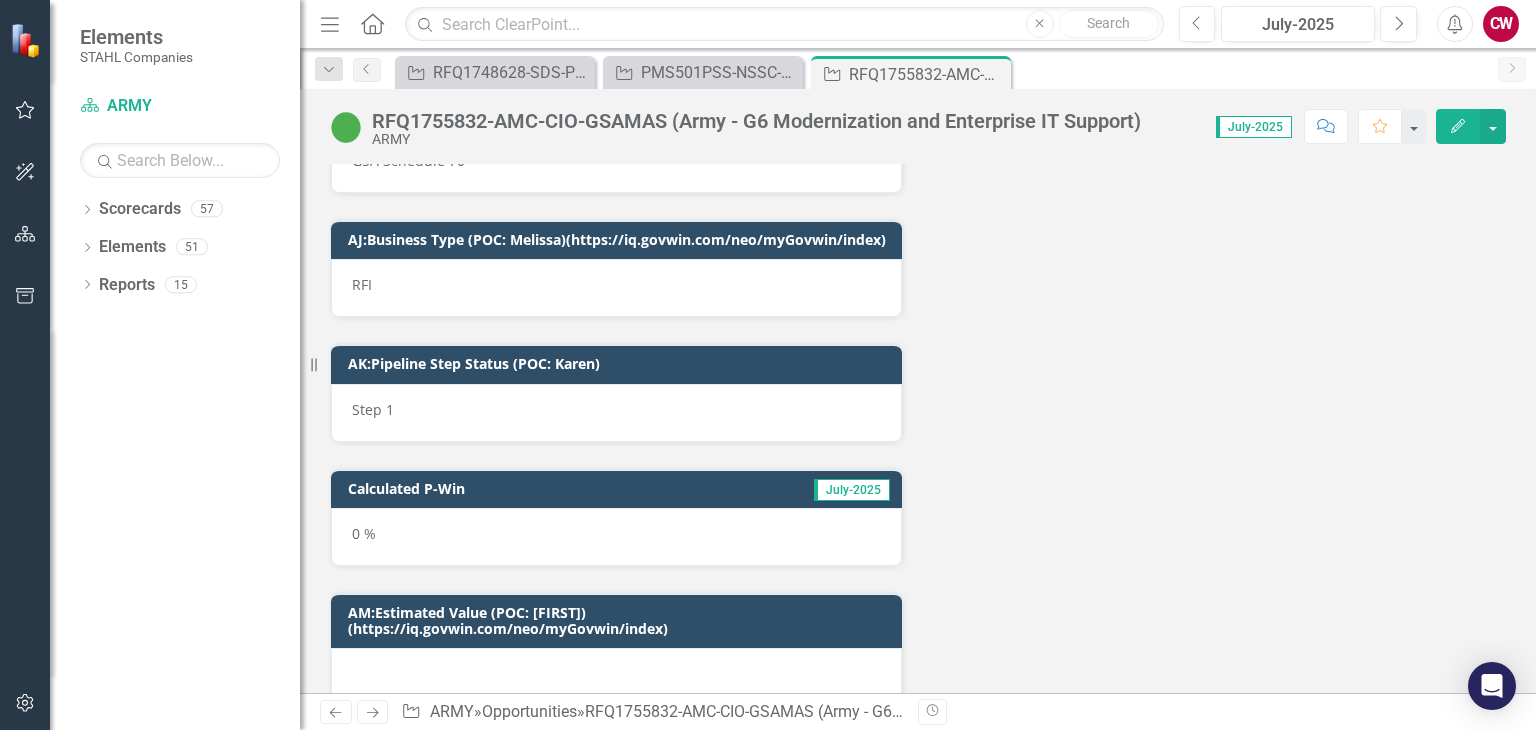 scroll, scrollTop: 8856, scrollLeft: 0, axis: vertical 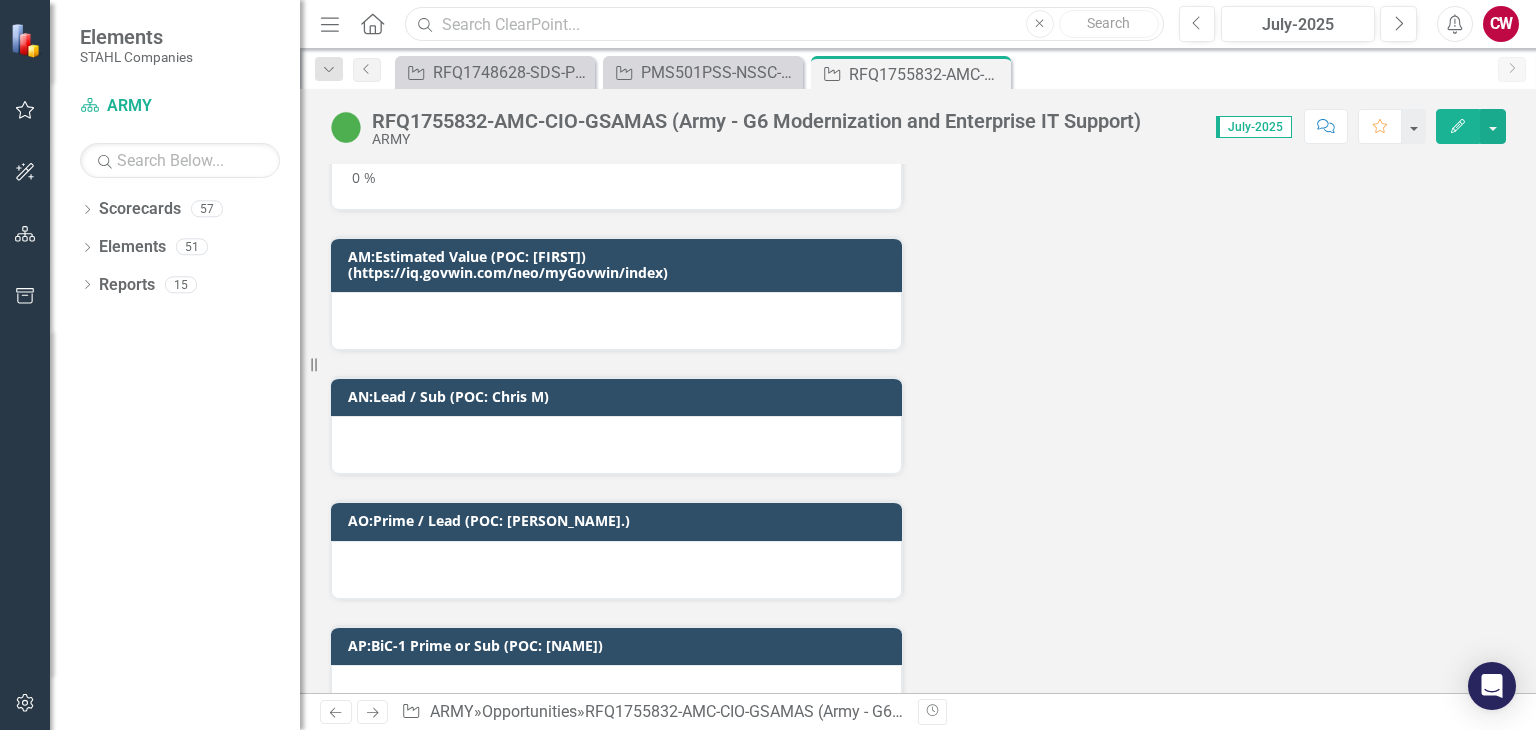 click at bounding box center [784, 24] 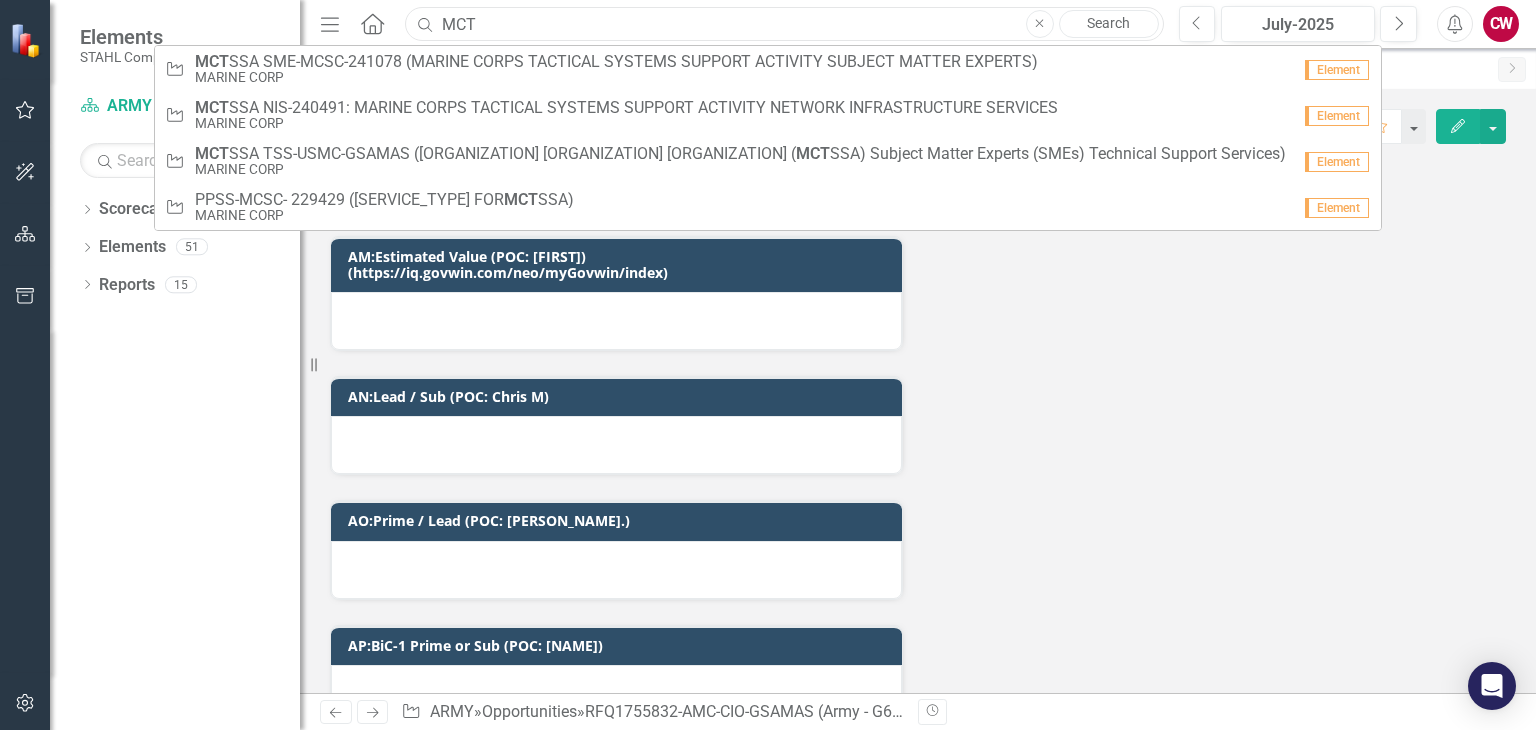 type on "MCTSSA SME" 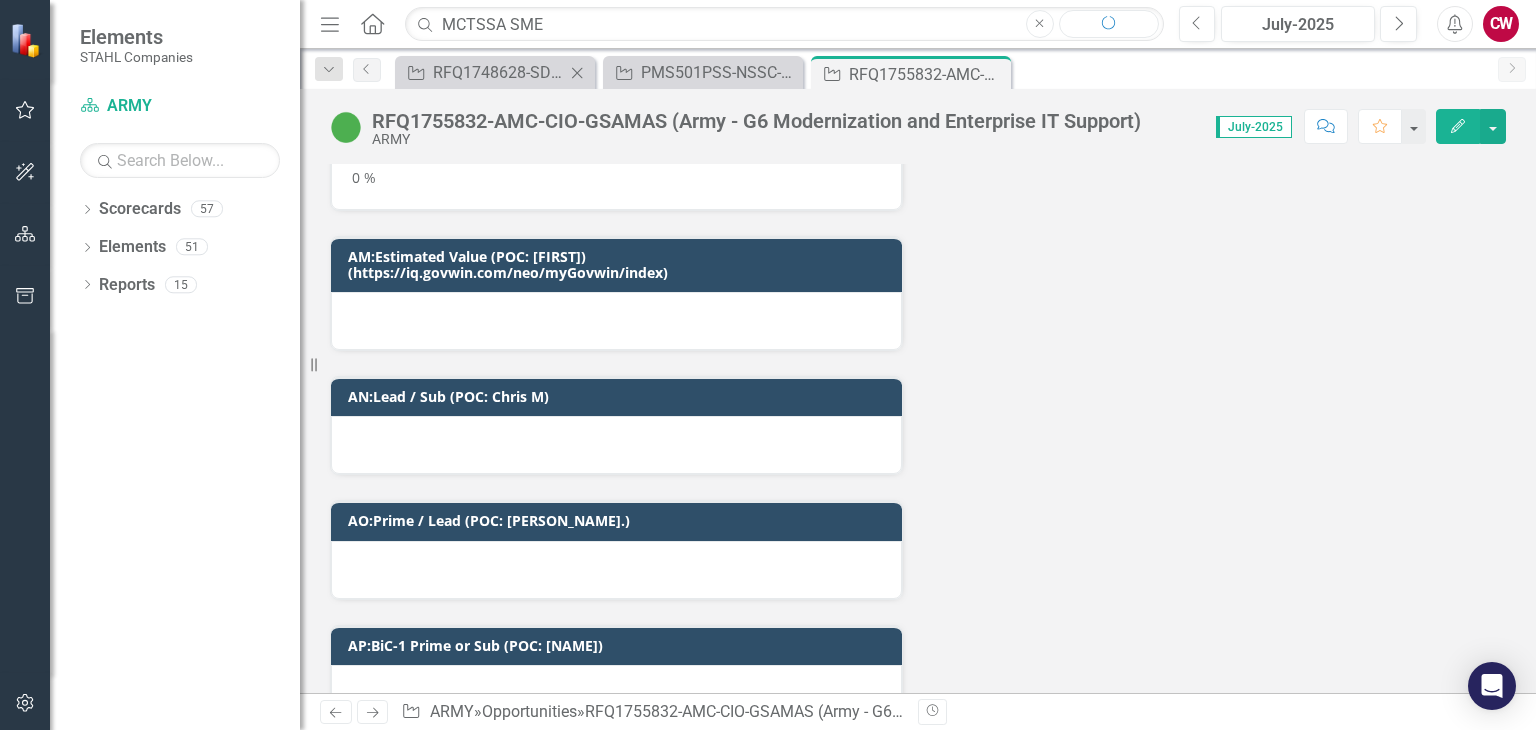 click on "Opportunity RFQ1748628-SDS-PC-RFI-GSA (PC - Service Desk Services - MRAS) Close" at bounding box center [495, 72] 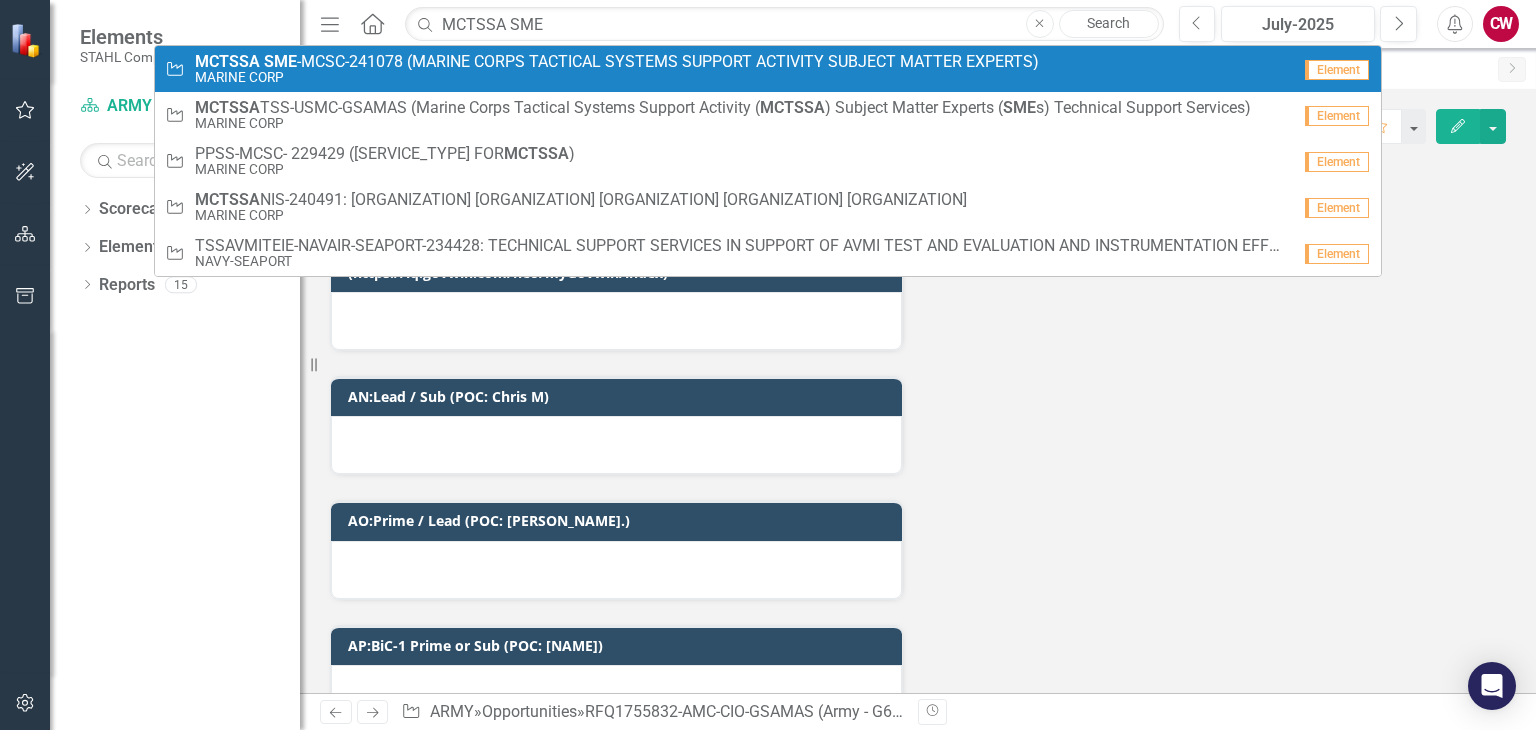 click on "MARINE CORP" at bounding box center (617, 77) 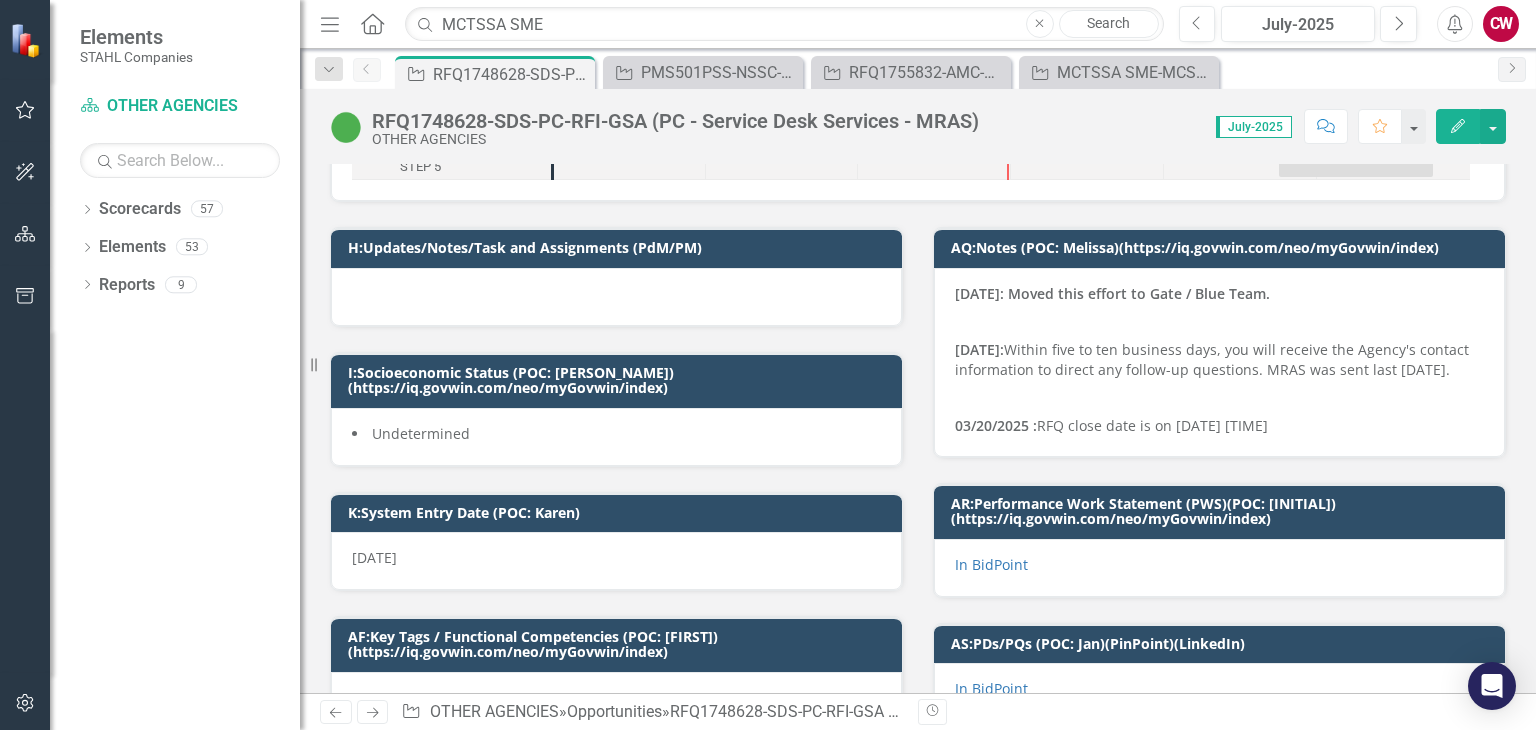 scroll, scrollTop: 0, scrollLeft: 0, axis: both 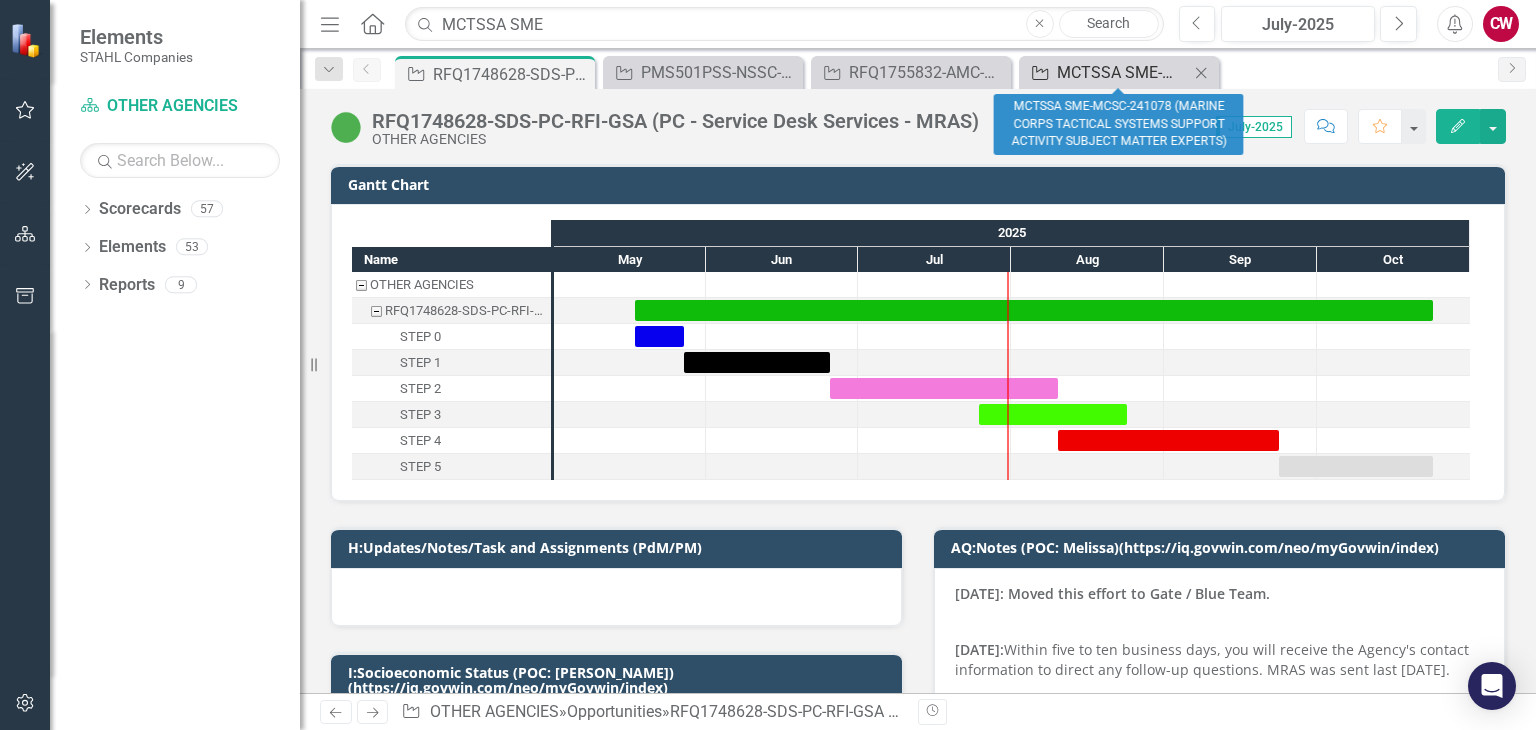 click on "MCTSSA SME-MCSC-241078 (MARINE CORPS TACTICAL SYSTEMS SUPPORT ACTIVITY SUBJECT MATTER EXPERTS)" at bounding box center [1123, 72] 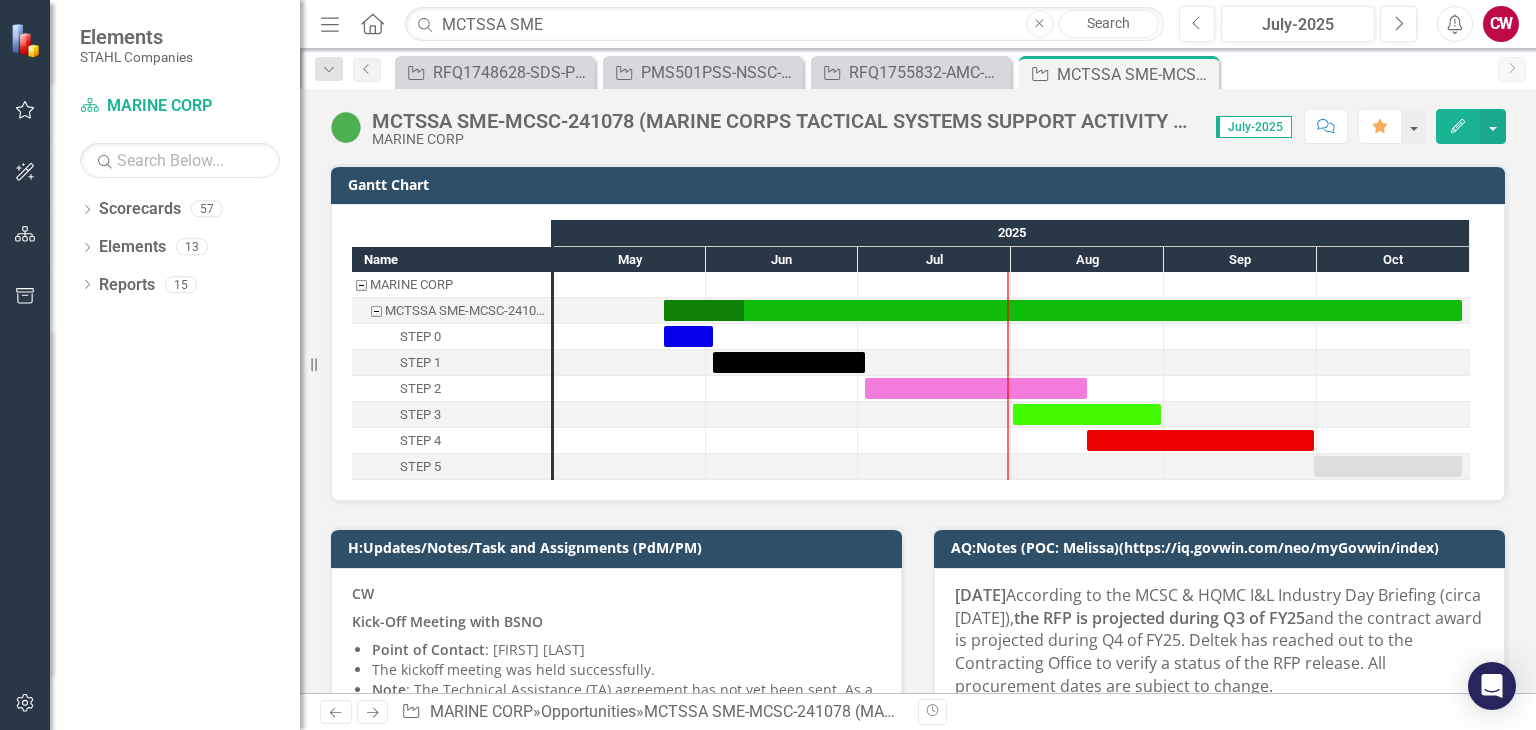 scroll, scrollTop: 200, scrollLeft: 0, axis: vertical 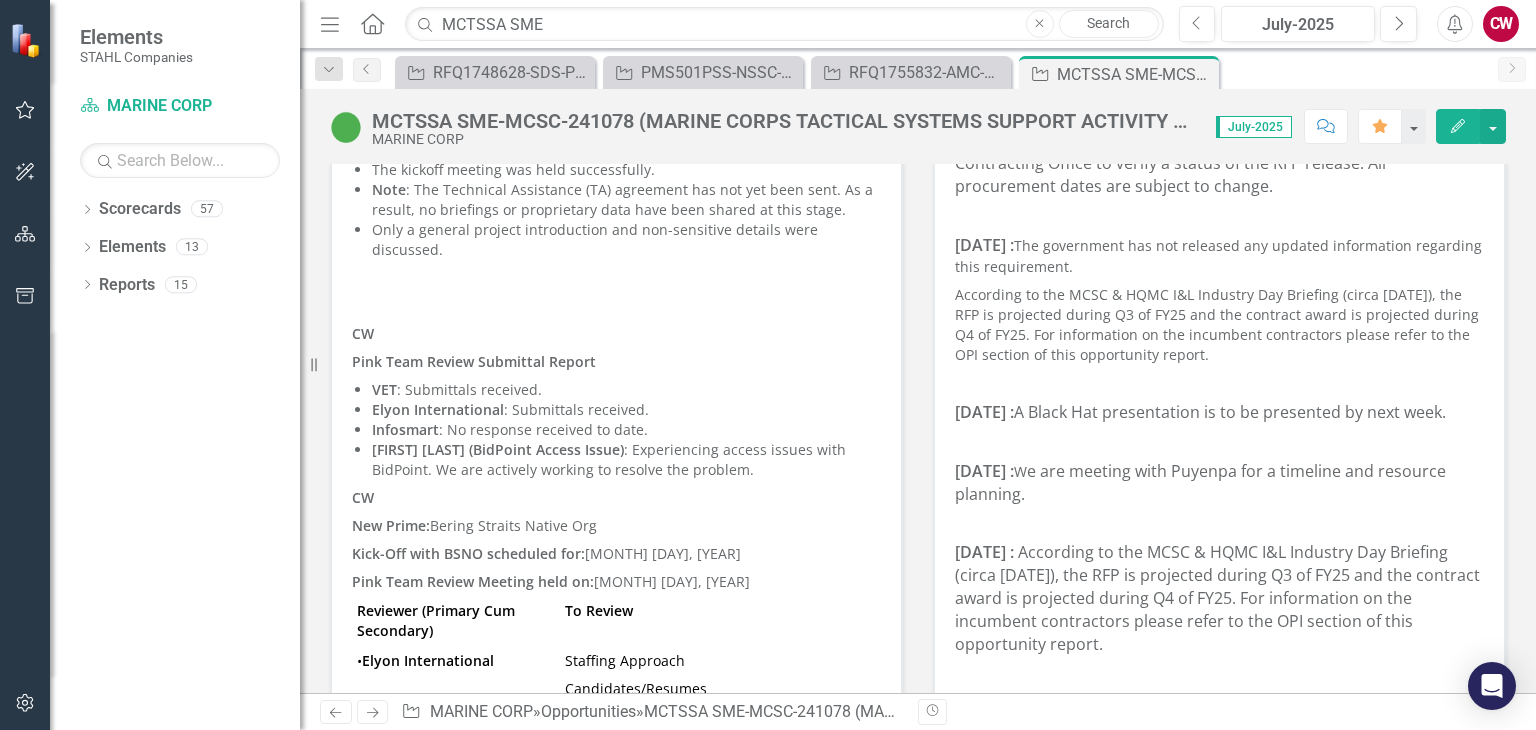 click on "[FIRST] [LAST] (BidPoint Access Issue) : Experiencing access issues with BidPoint. We are actively working to resolve the problem." at bounding box center (626, 460) 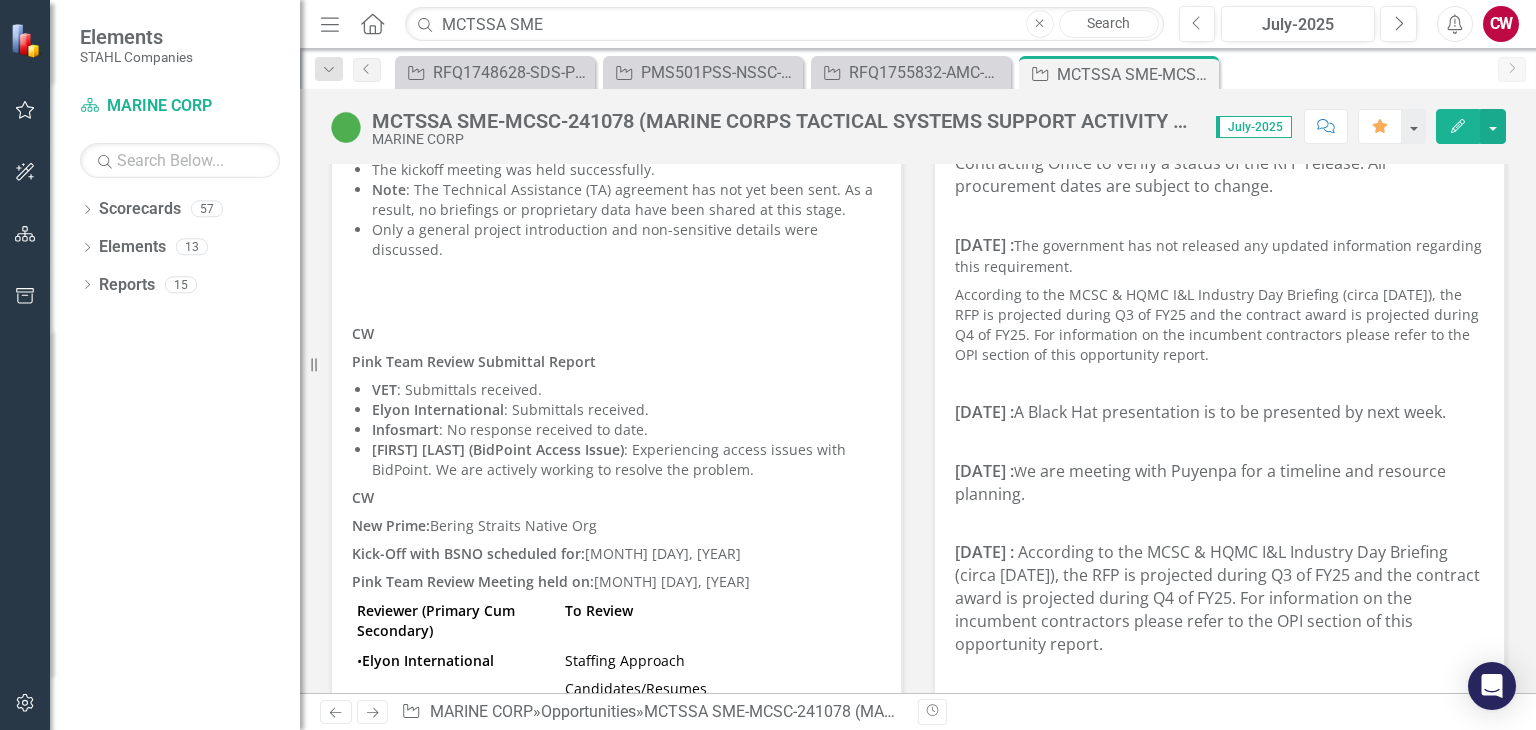 click on "[FIRST] [LAST] (BidPoint Access Issue) : Experiencing access issues with BidPoint. We are actively working to resolve the problem." at bounding box center (626, 460) 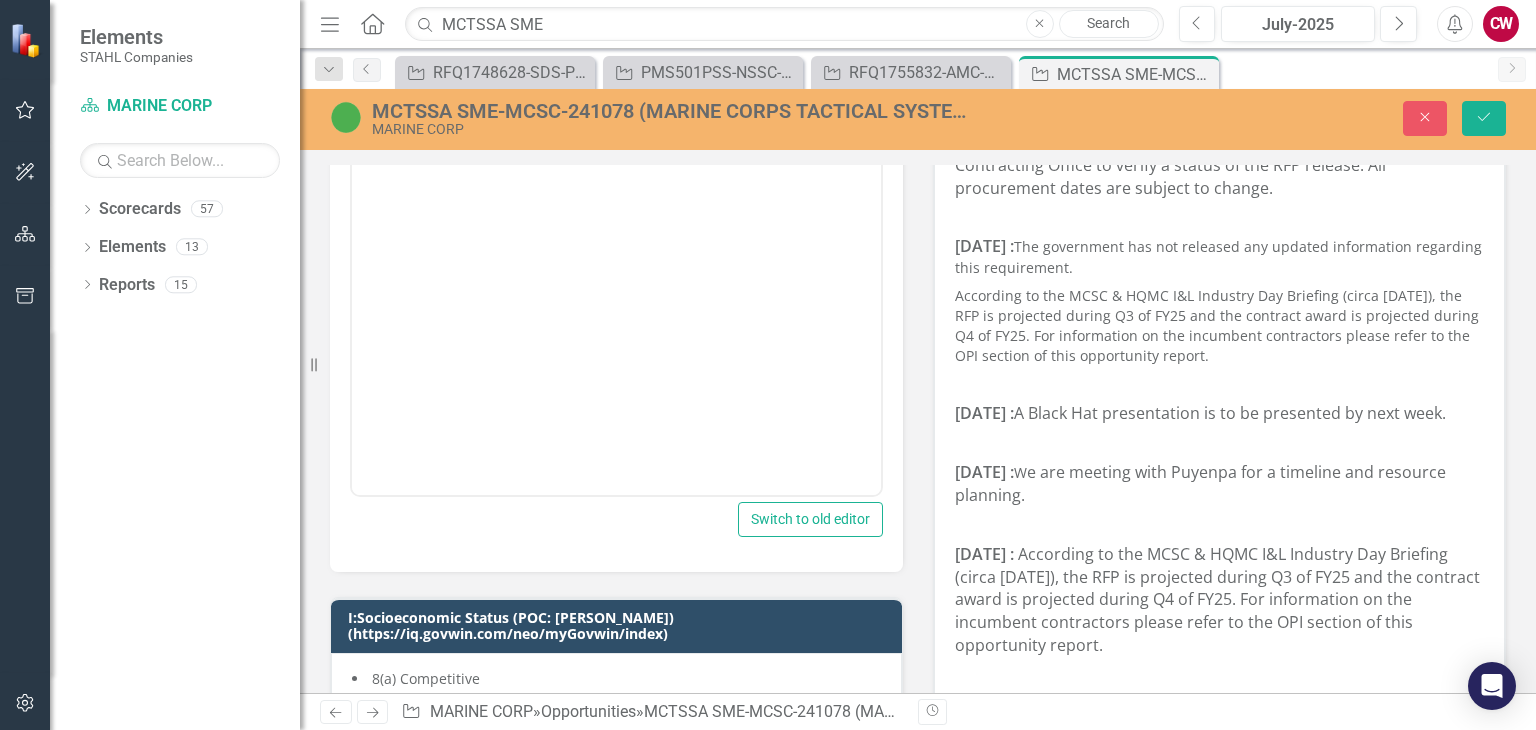 scroll, scrollTop: 508, scrollLeft: 0, axis: vertical 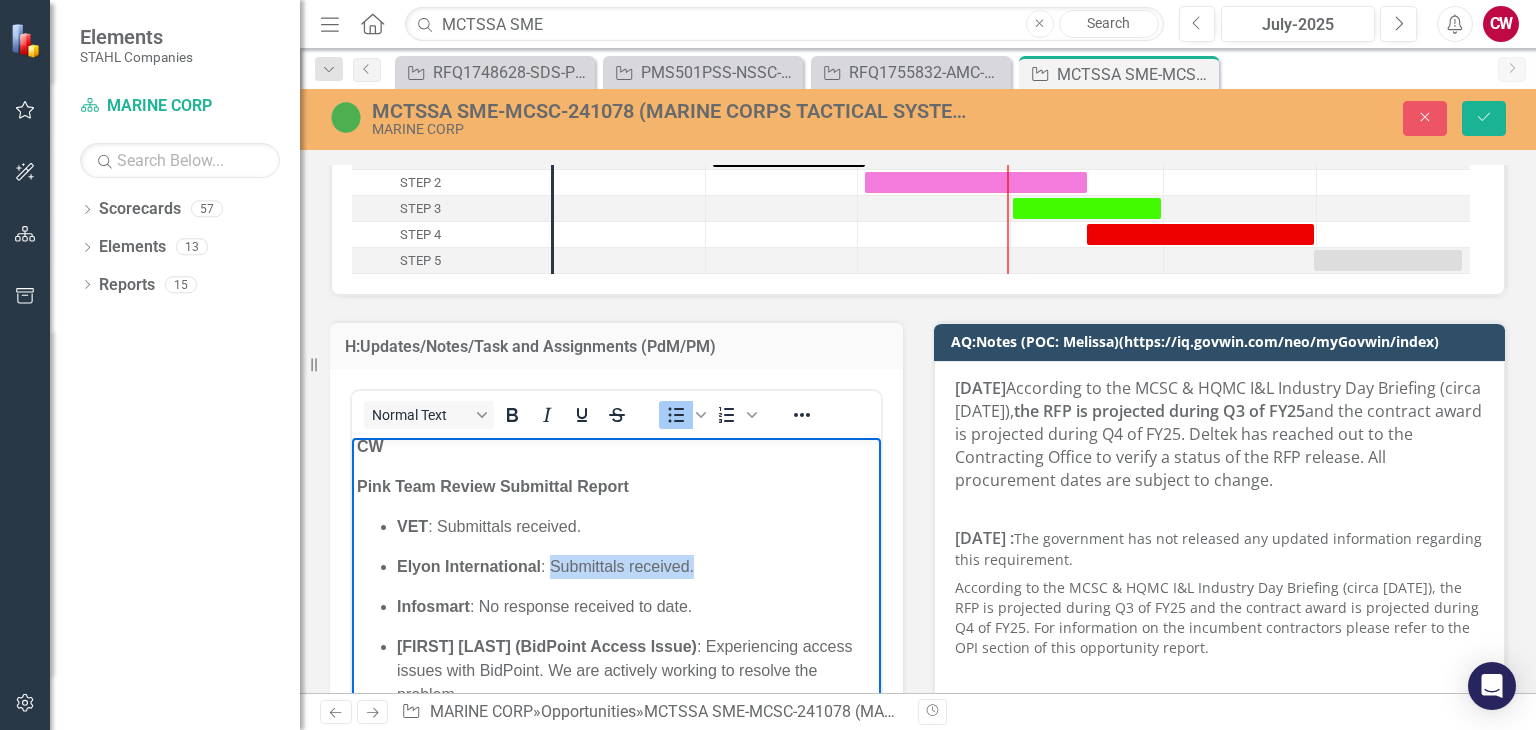 drag, startPoint x: 554, startPoint y: 568, endPoint x: 704, endPoint y: 567, distance: 150.00333 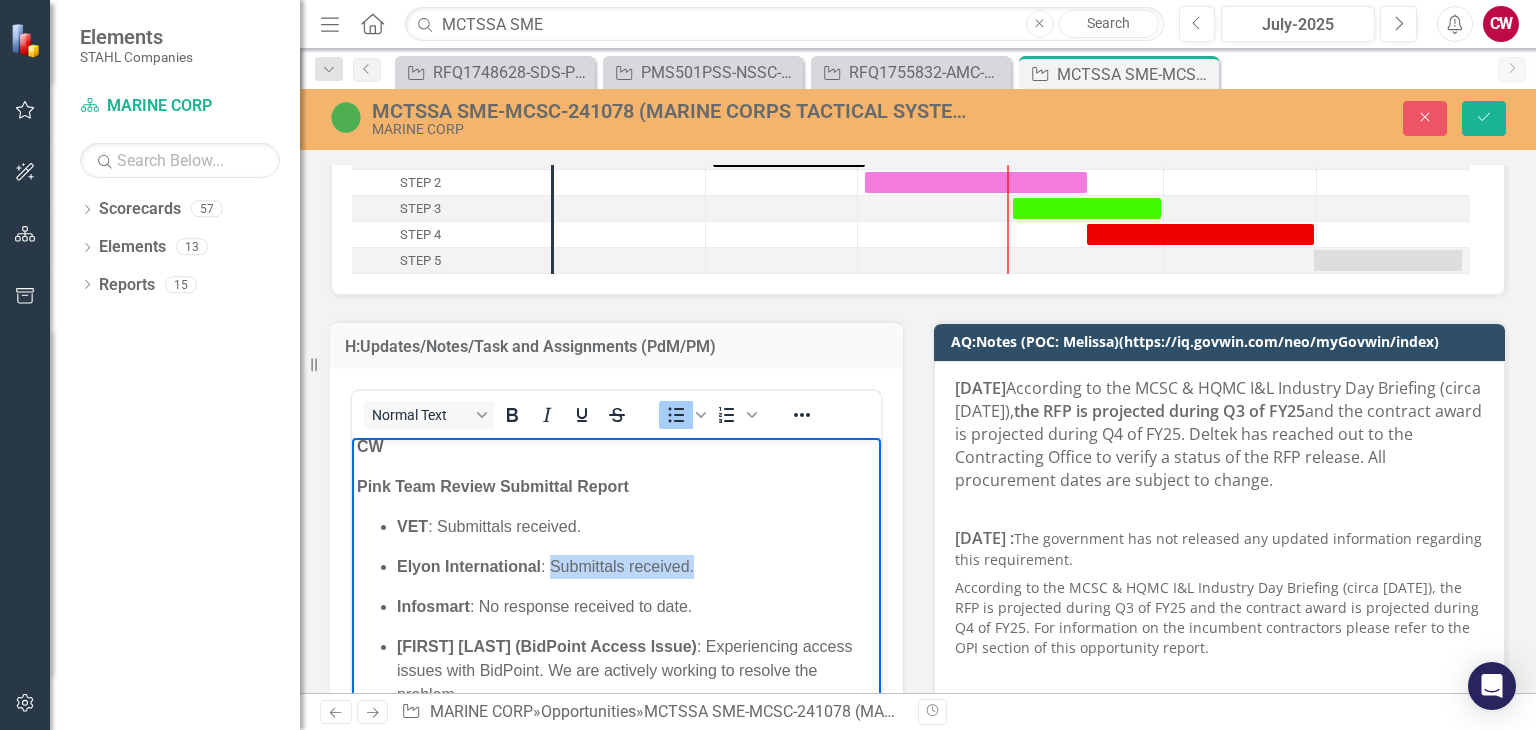 click on "Elyon International : Submittals received." at bounding box center (636, 567) 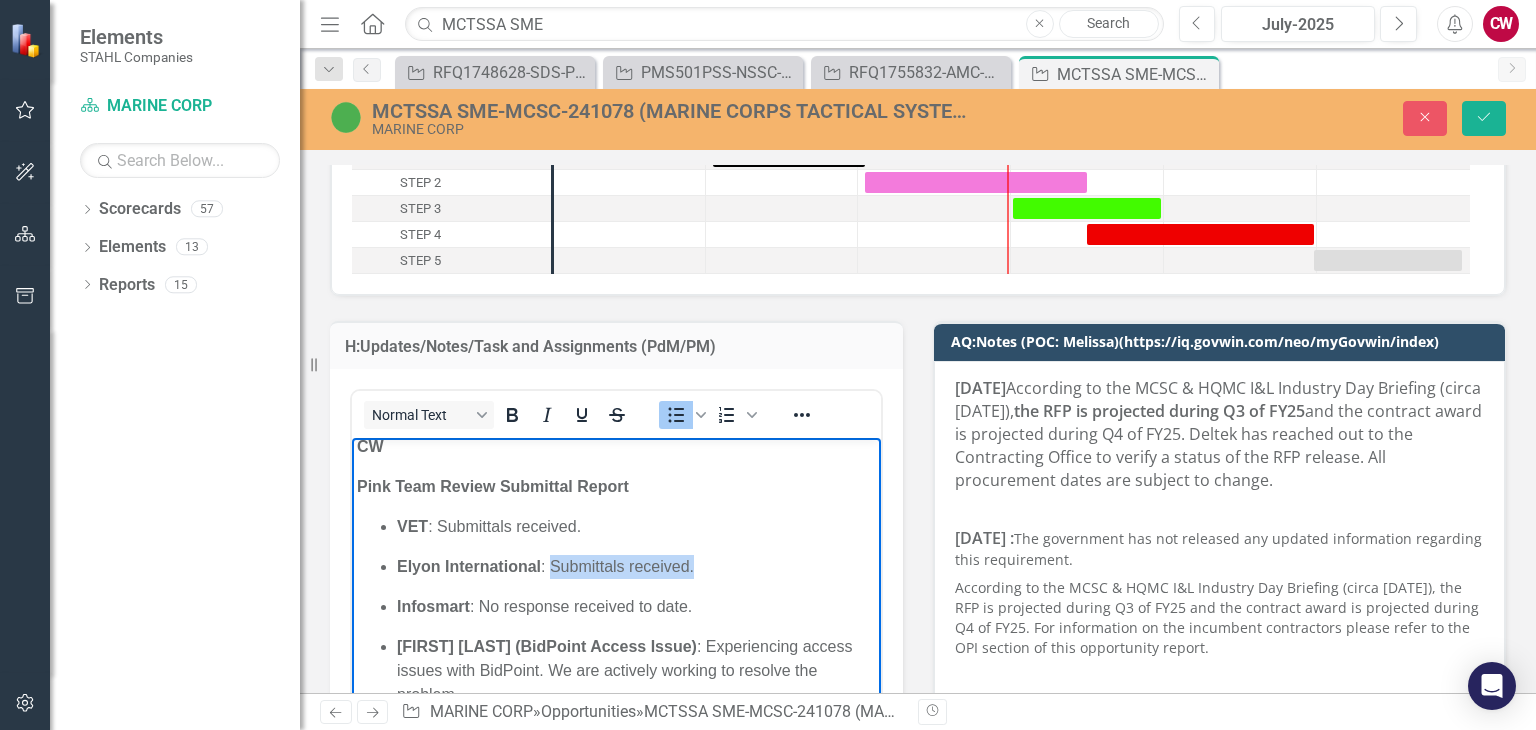 copy on "Submittals received." 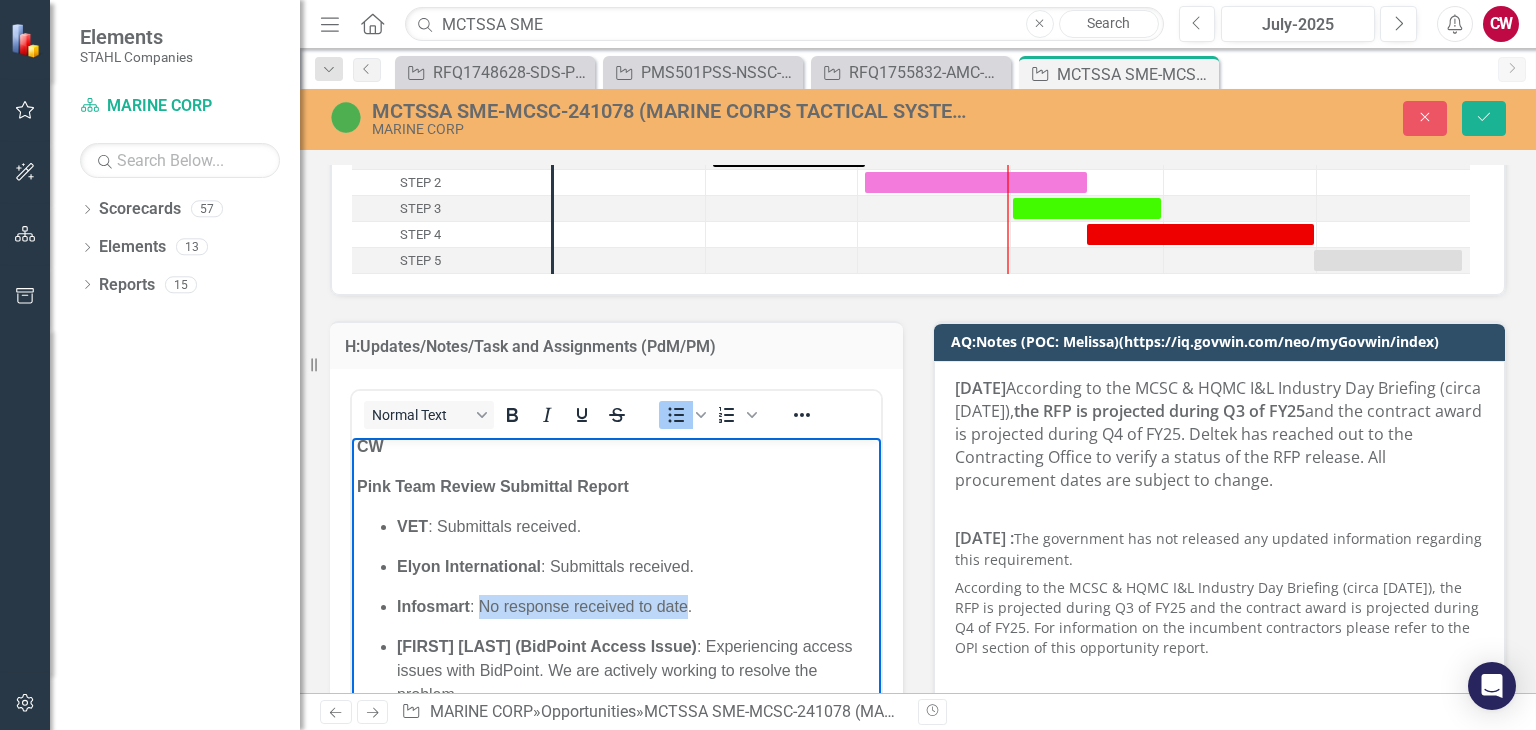 drag, startPoint x: 685, startPoint y: 609, endPoint x: 481, endPoint y: 609, distance: 204 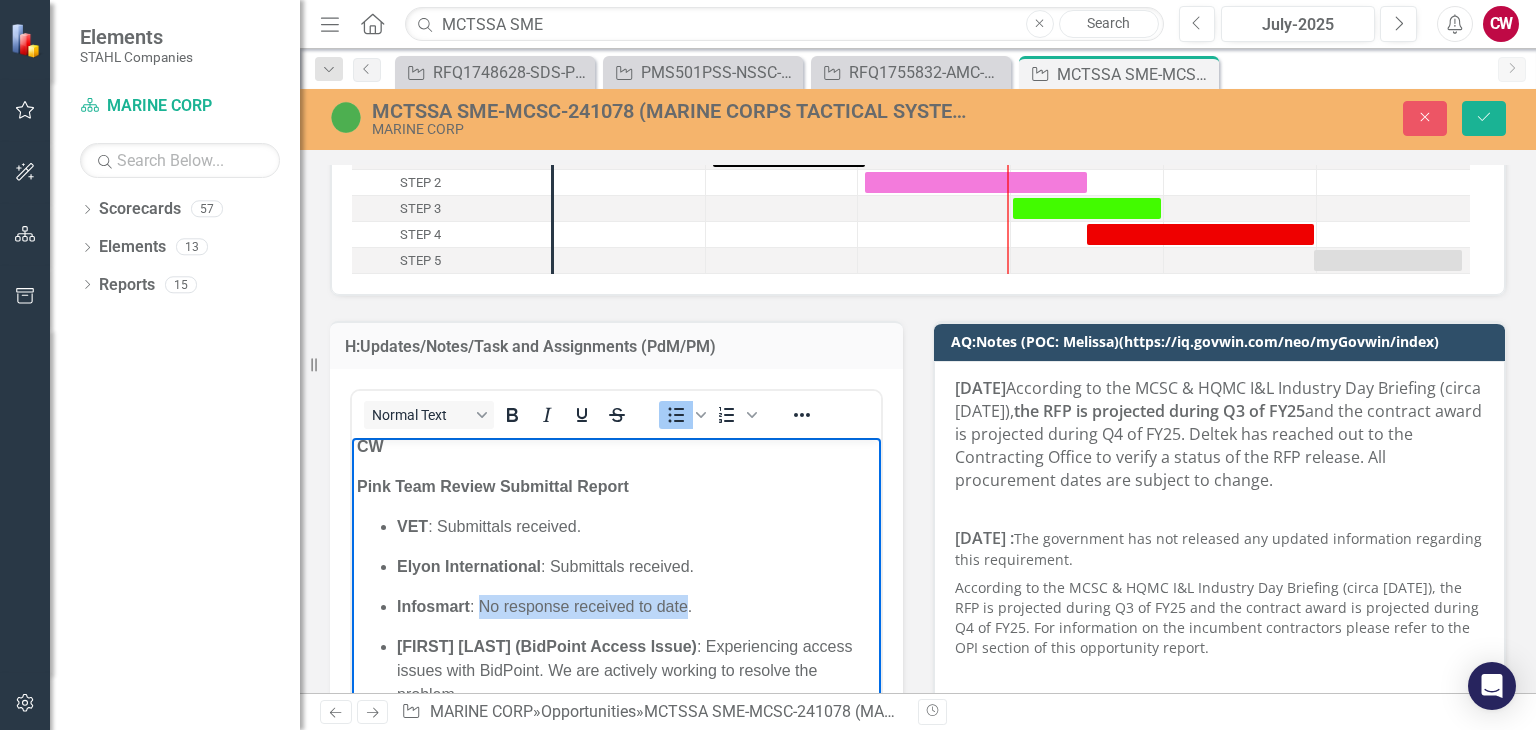 paste 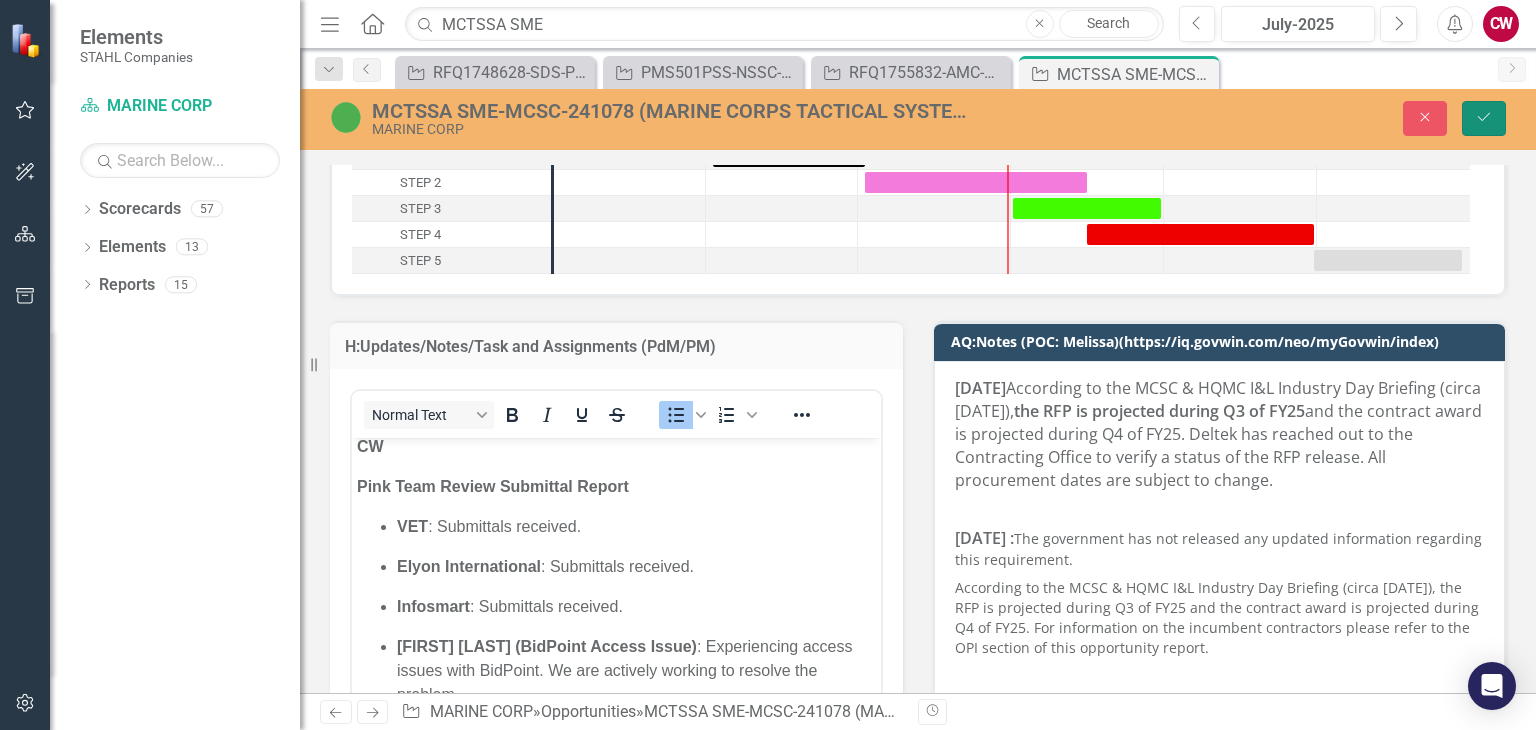 click on "Save" at bounding box center (1484, 118) 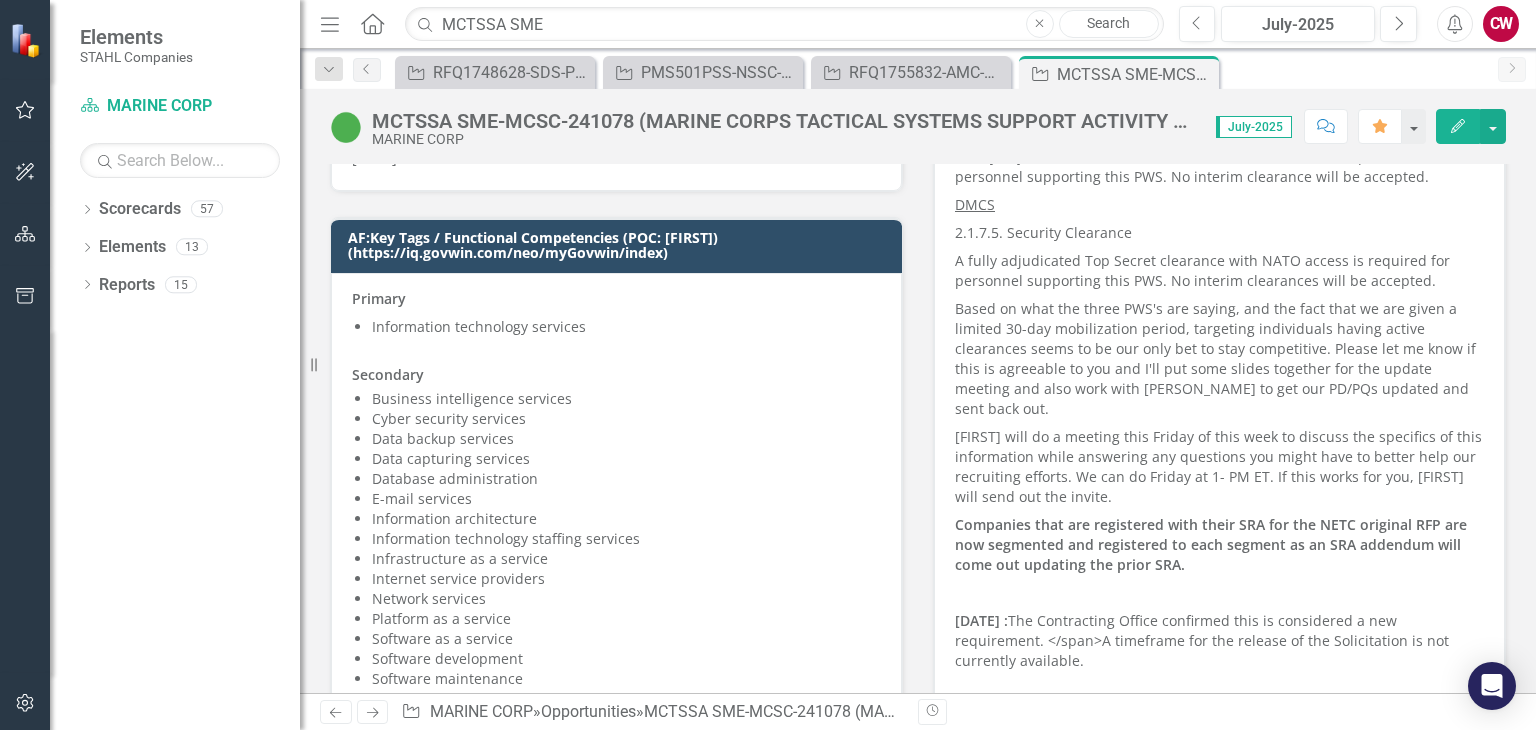 scroll, scrollTop: 2500, scrollLeft: 0, axis: vertical 